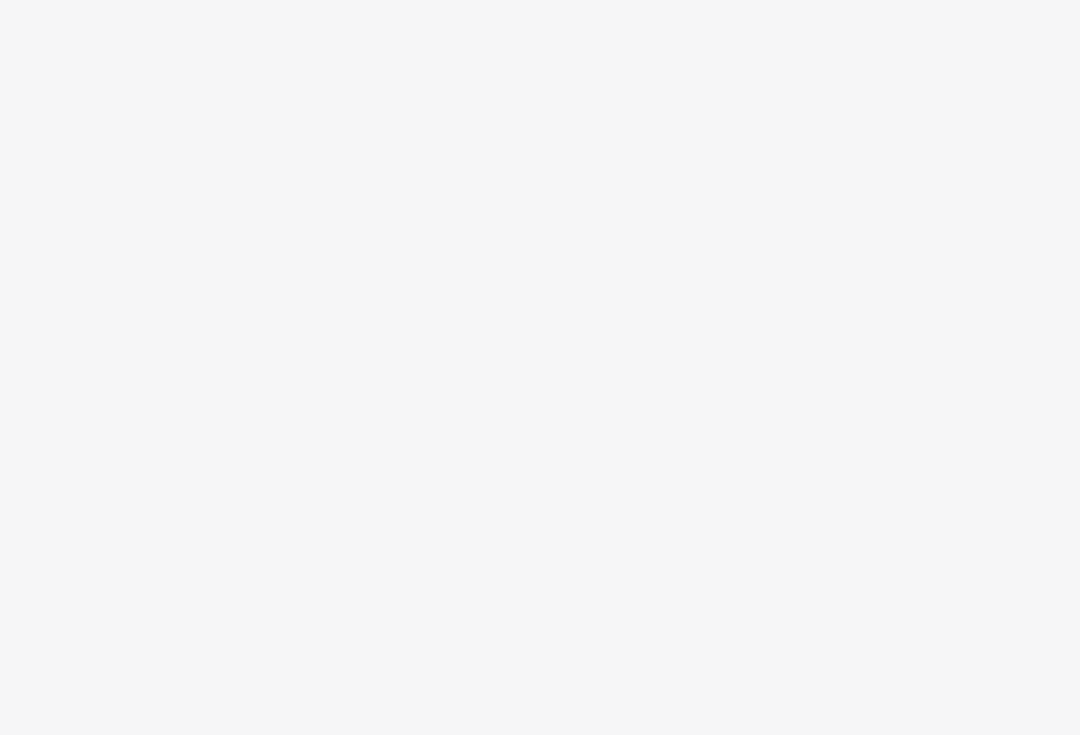 scroll, scrollTop: 0, scrollLeft: 0, axis: both 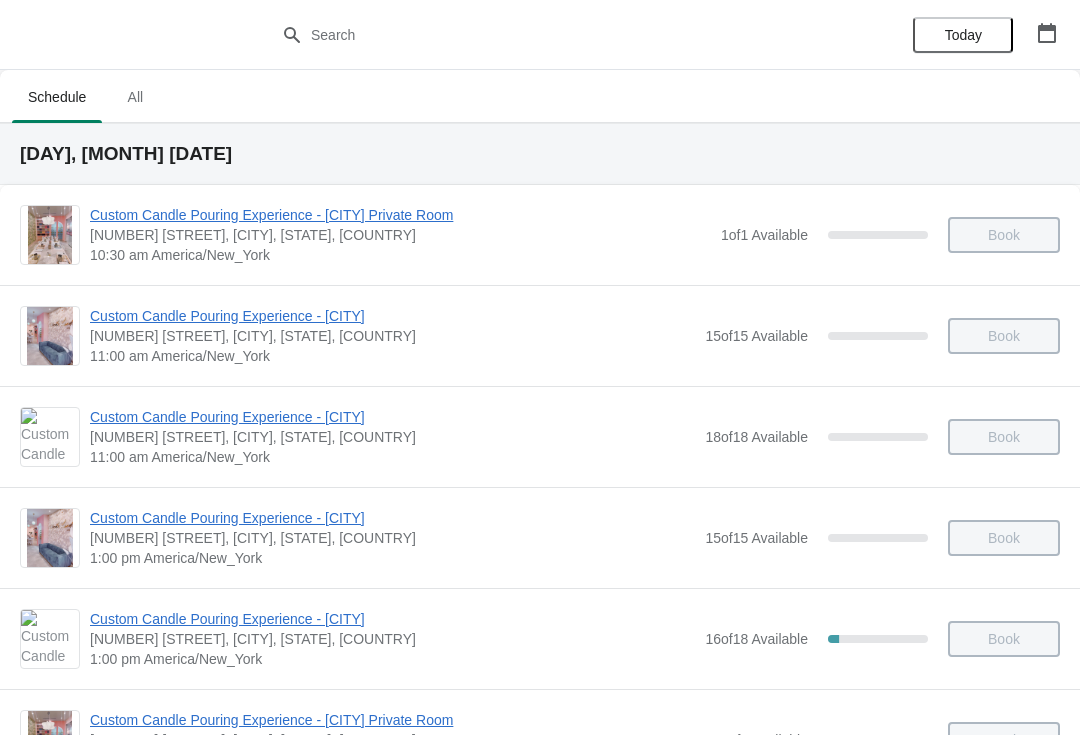 click on "1:00 pm America/New_York" at bounding box center [392, 659] 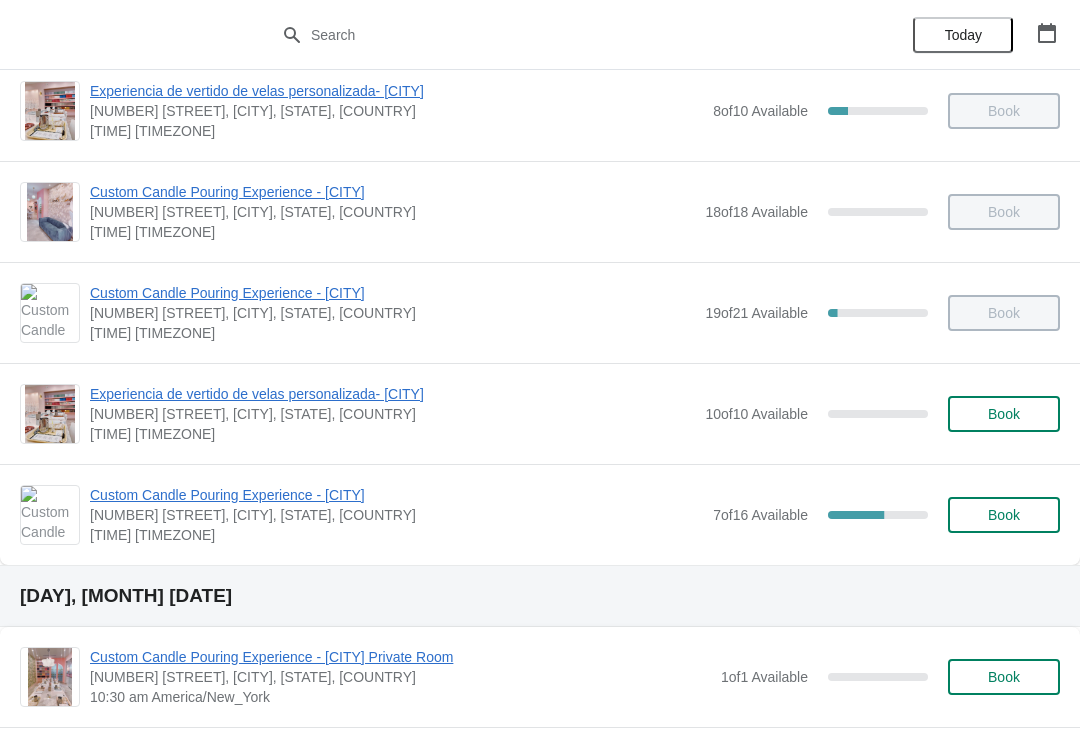 scroll, scrollTop: 1229, scrollLeft: 0, axis: vertical 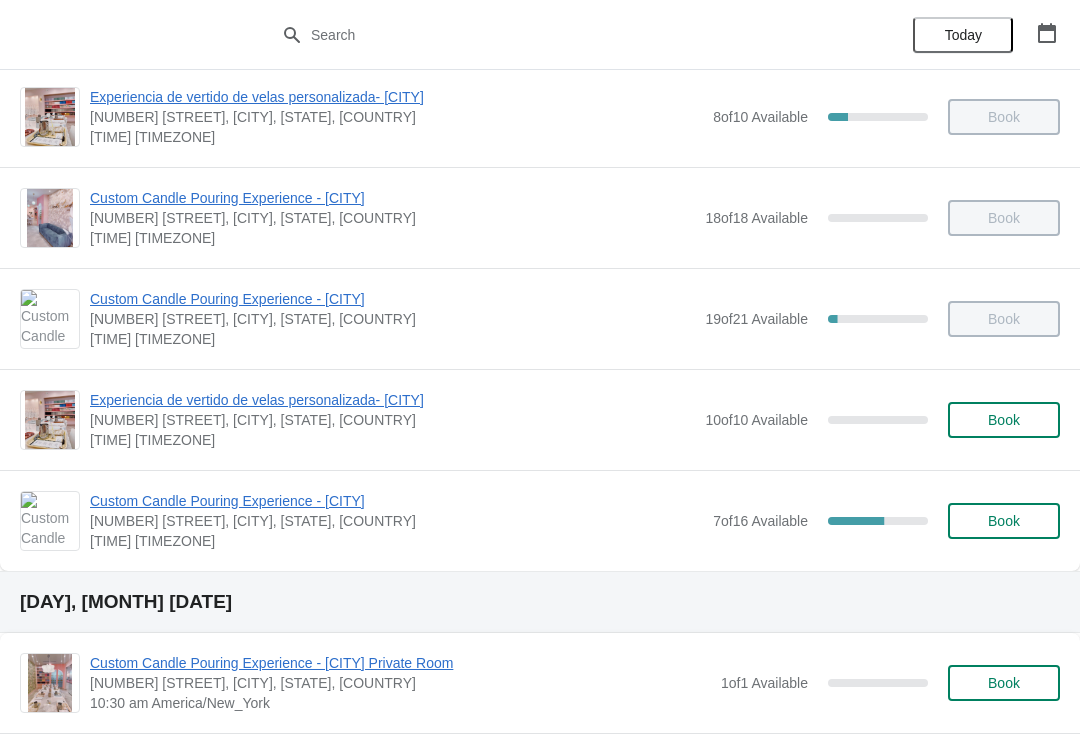 click on "Custom Candle Pouring Experience -  [CITY] [NUMBER] [STREET], [CITY], [STATE], [COUNTRY] [TIME] [TIMEZONE] [NUMBER]  of  [NUMBER]   Available [PERCENTAGE] % Book" at bounding box center (540, 520) 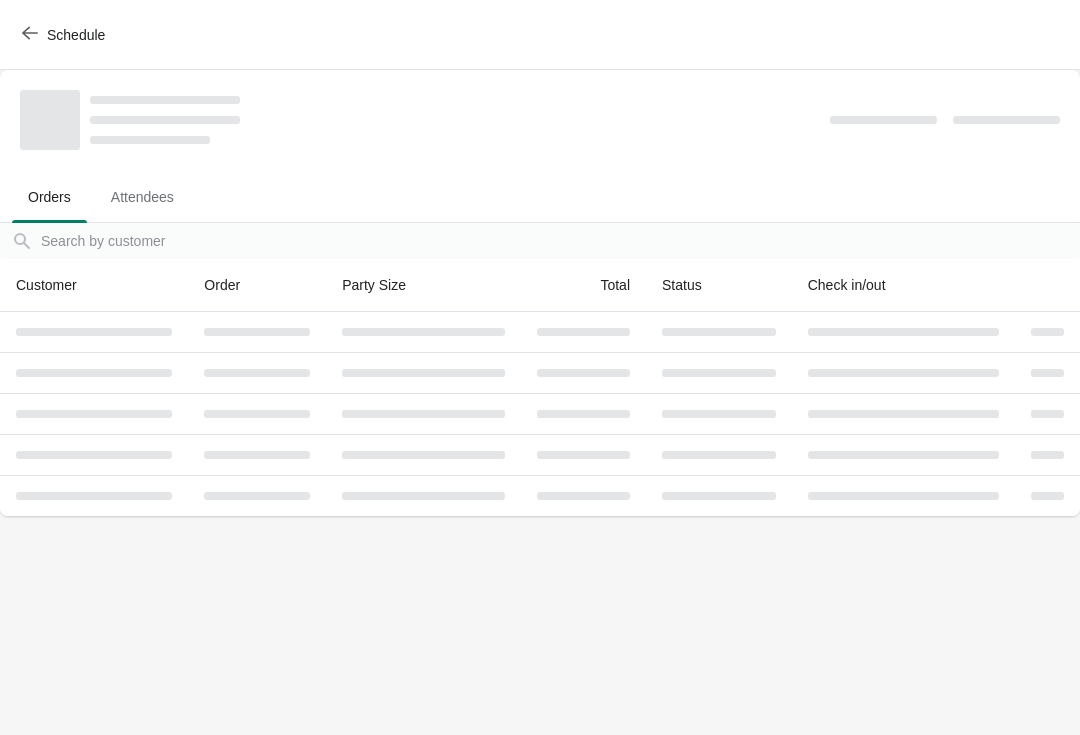 scroll, scrollTop: 0, scrollLeft: 0, axis: both 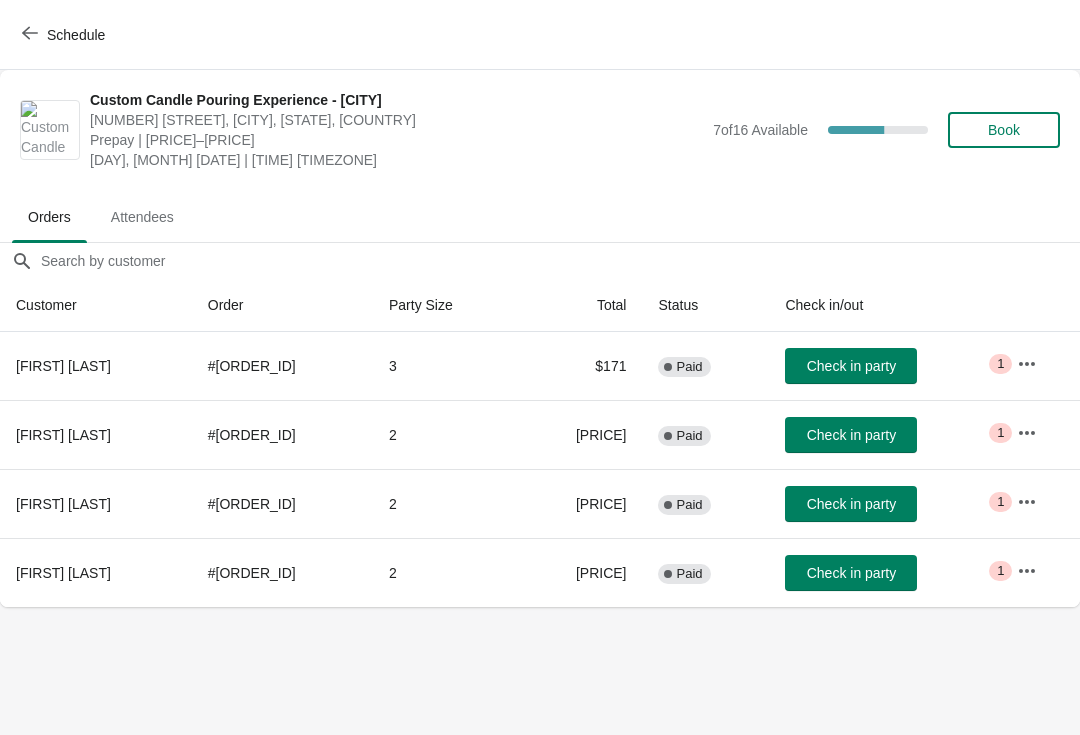 click 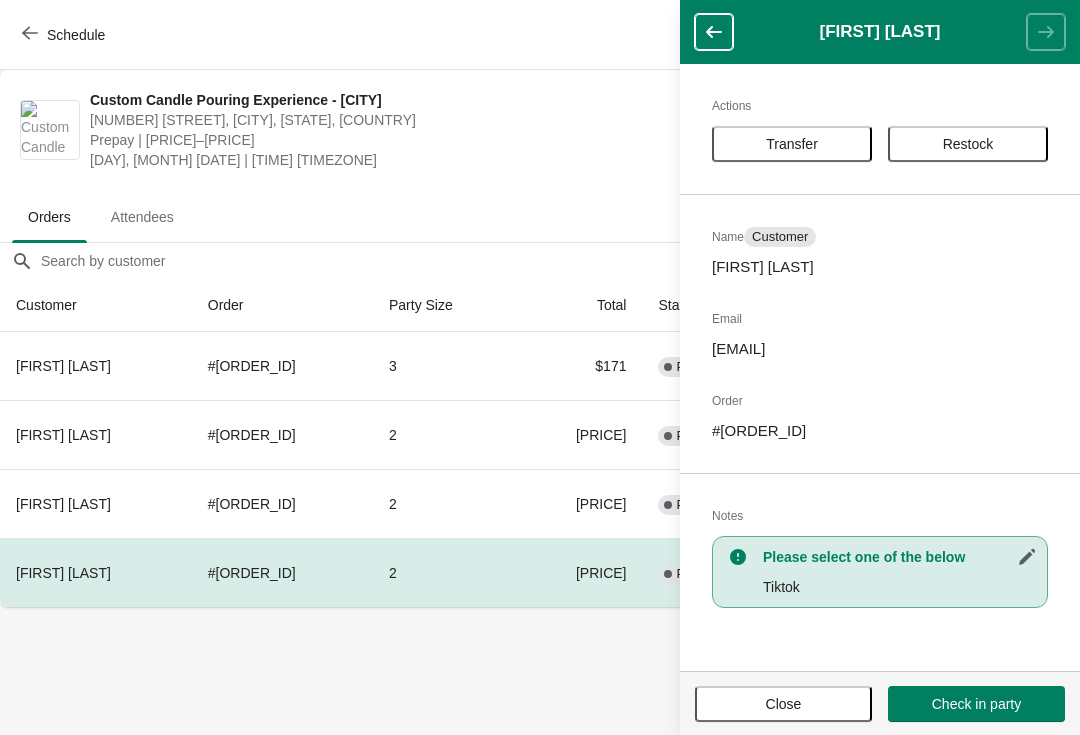 click on "Transfer" at bounding box center [792, 144] 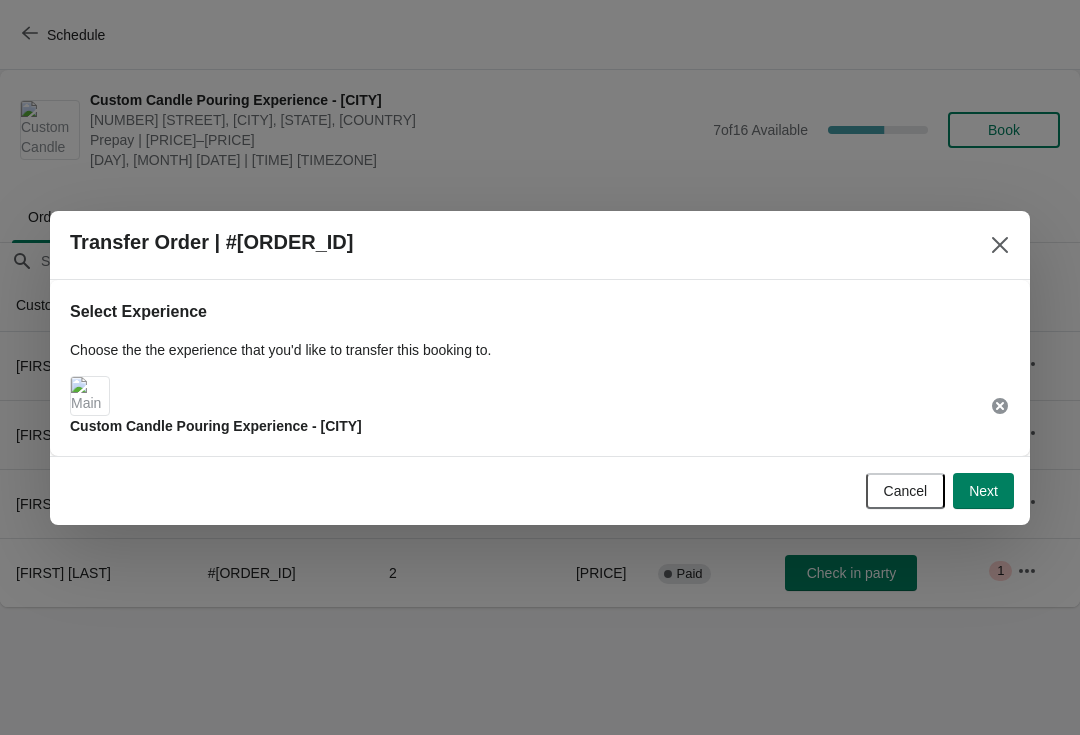 click on "Next" at bounding box center [983, 491] 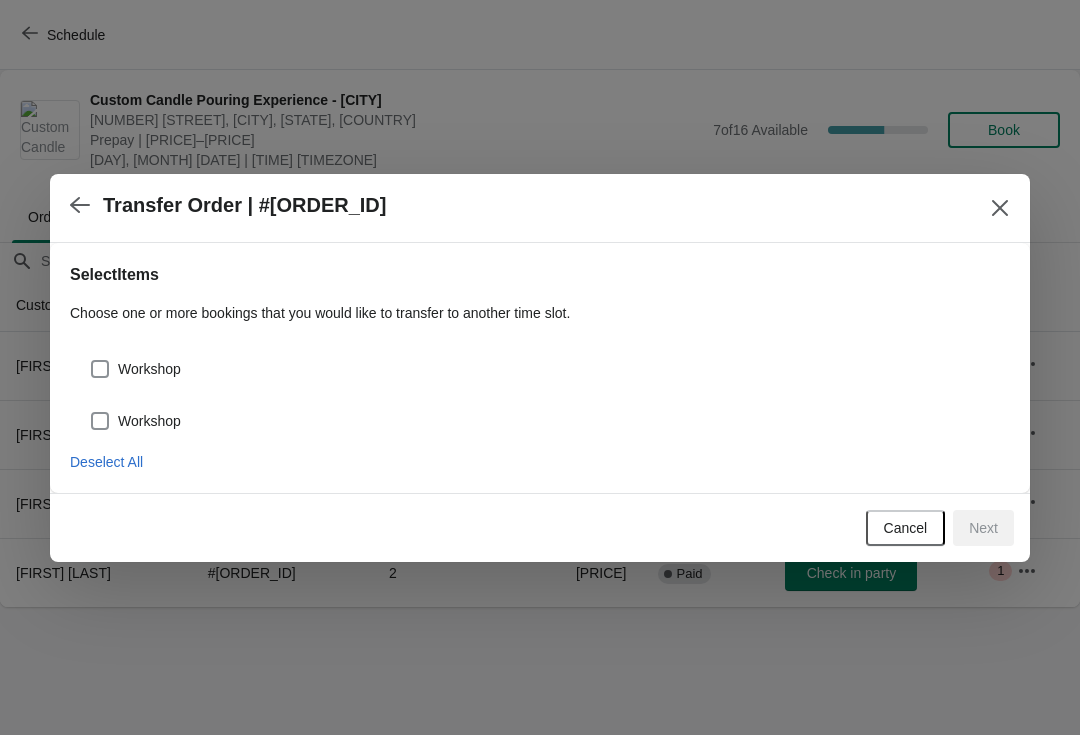 click on "Workshop" at bounding box center [540, 413] 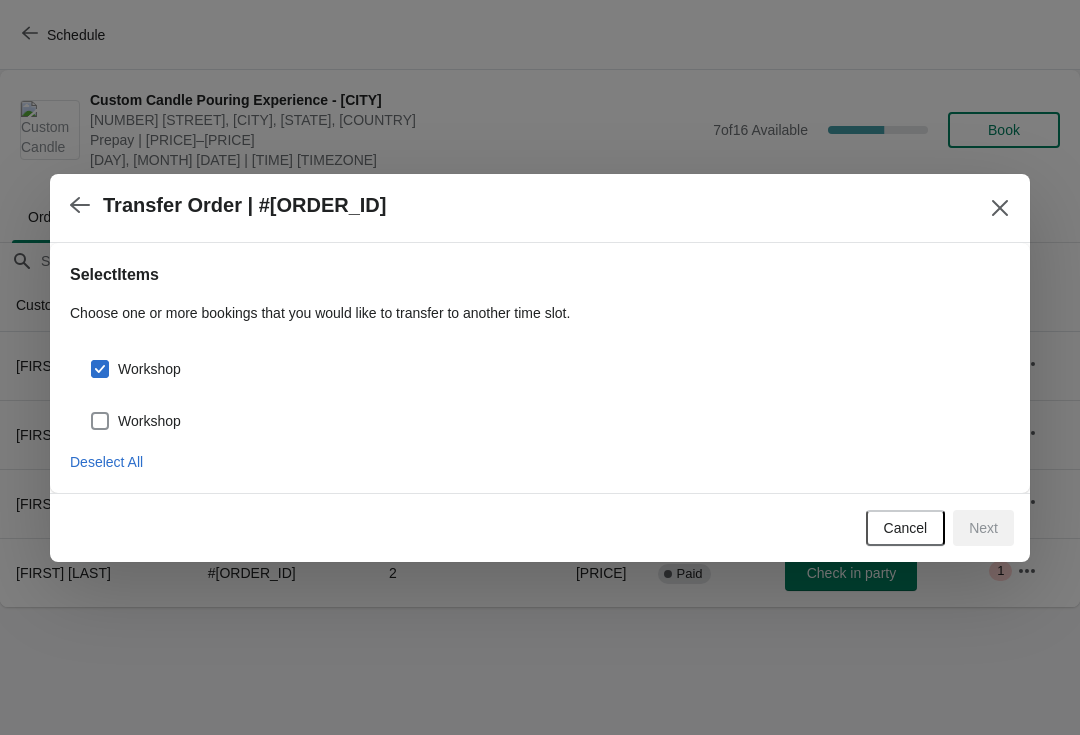 checkbox on "true" 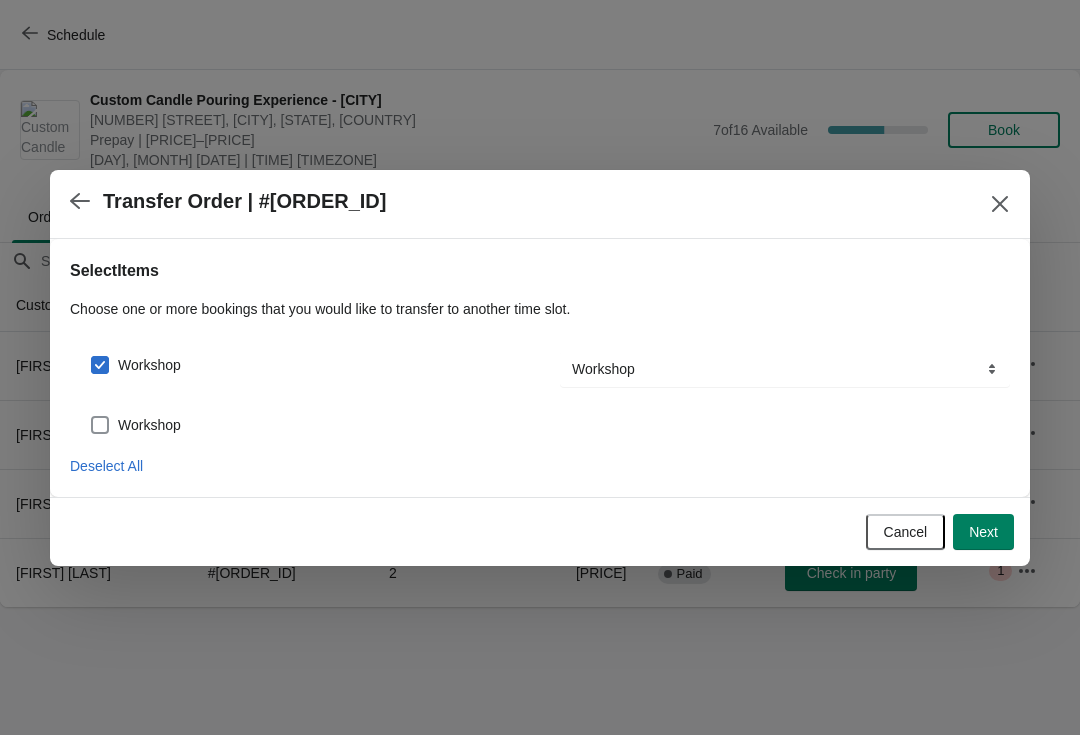 click on "Workshop" at bounding box center (149, 425) 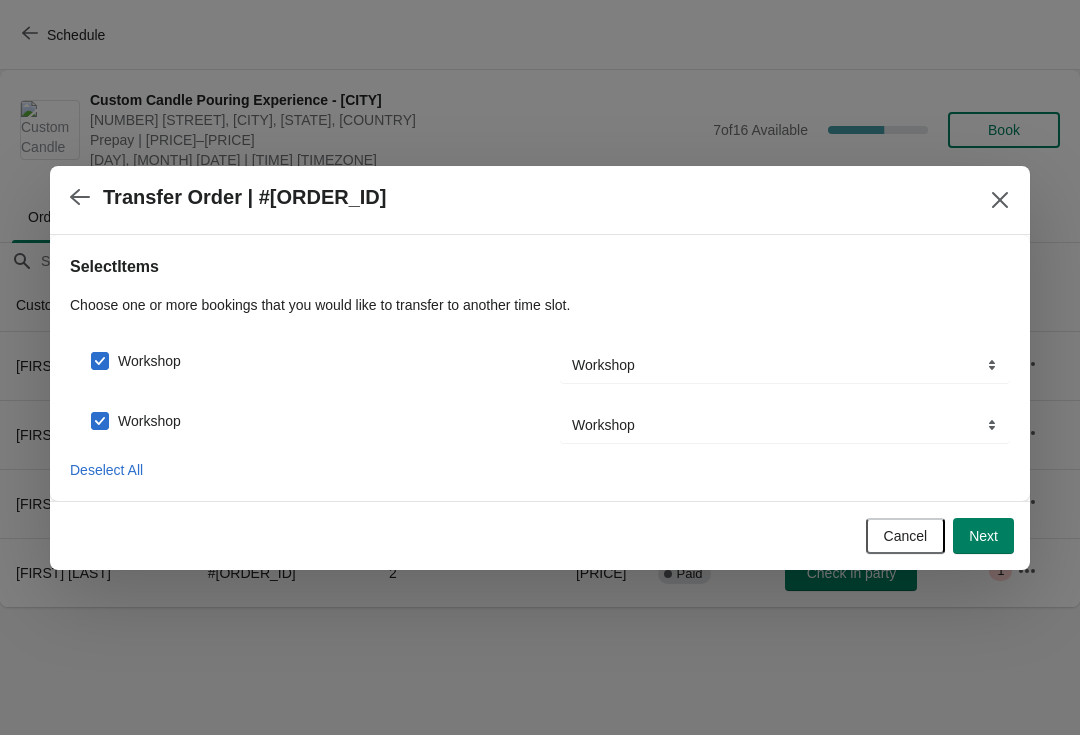 click on "Next" at bounding box center (983, 536) 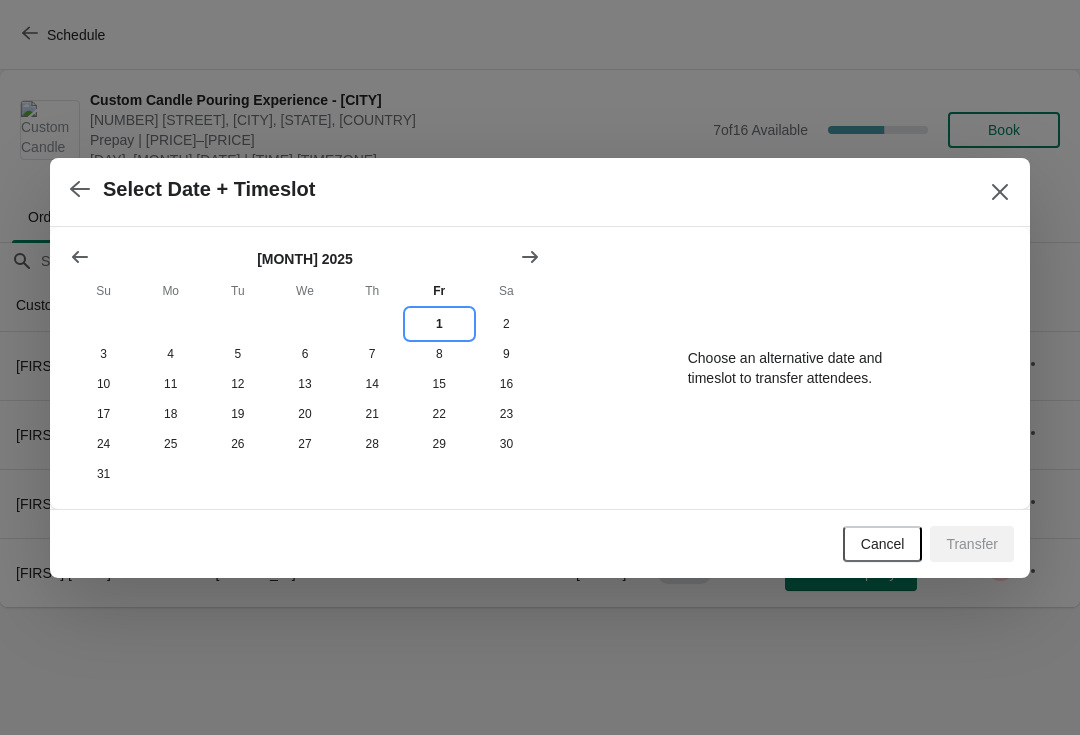 click on "1" at bounding box center (439, 324) 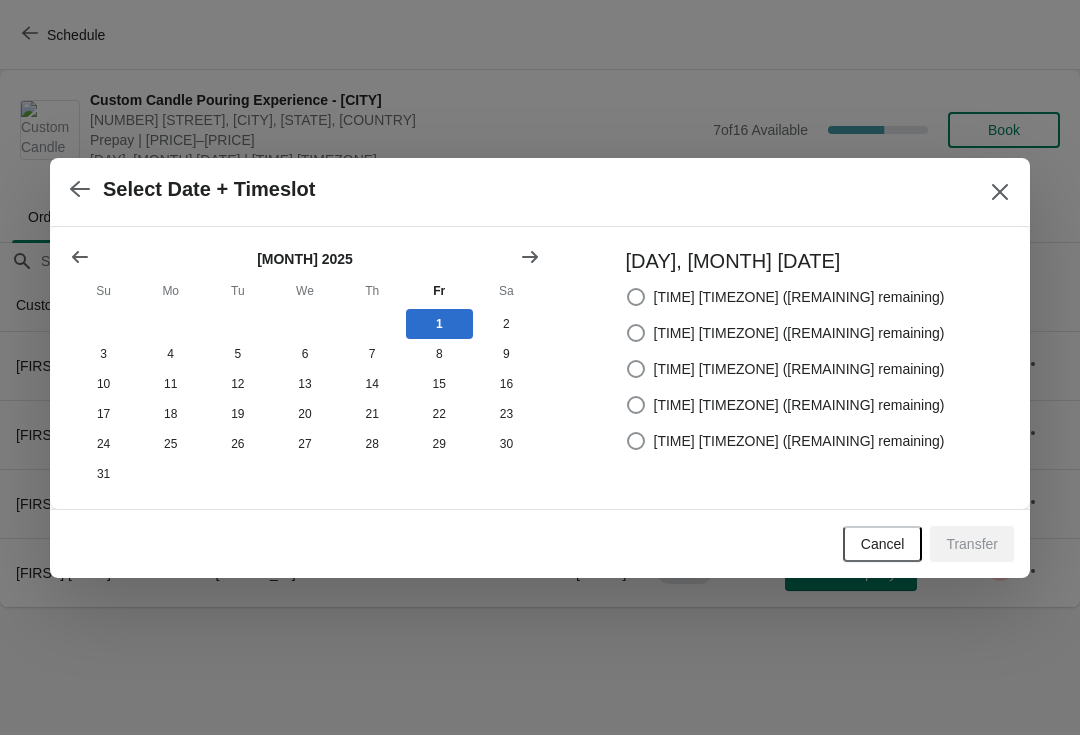click on "Sa" at bounding box center (506, 291) 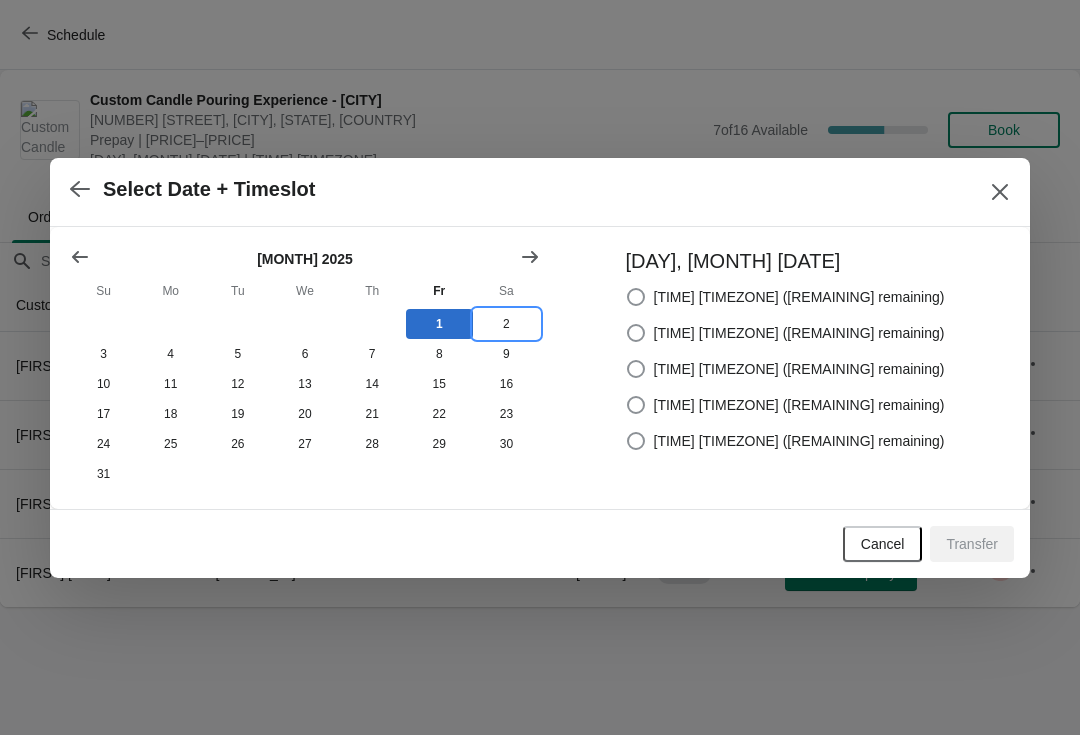 click on "2" at bounding box center (506, 324) 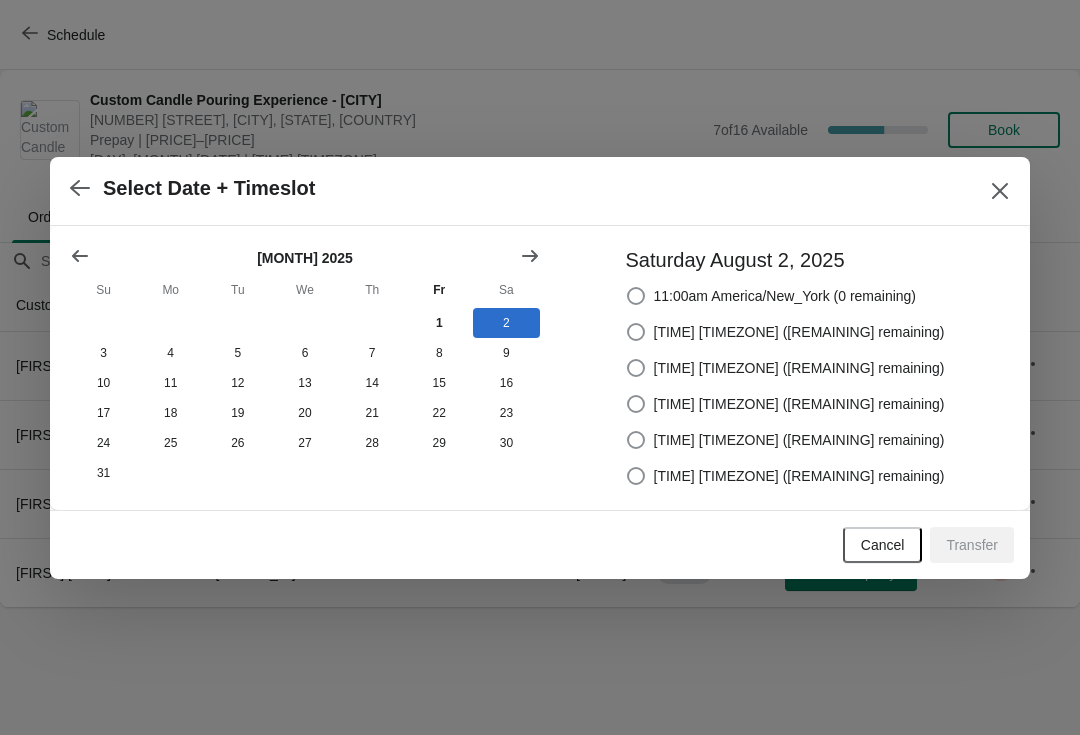 click on "[TIME] [TIMEZONE] ([REMAINING] remaining)" at bounding box center (785, 476) 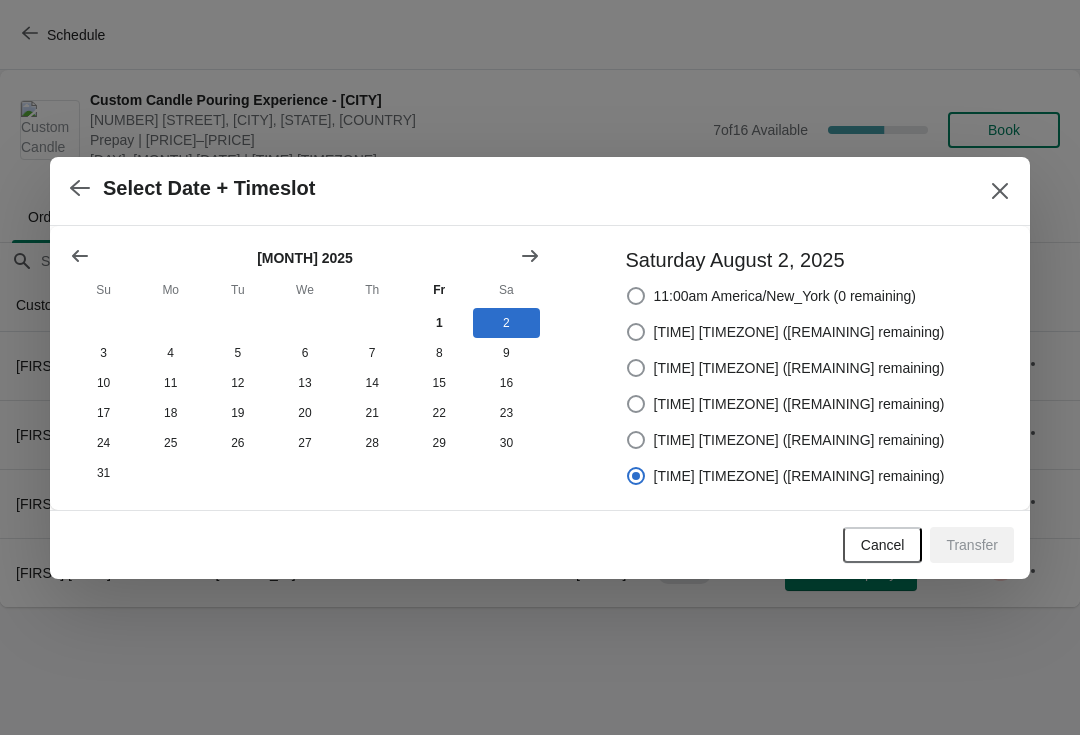 radio on "true" 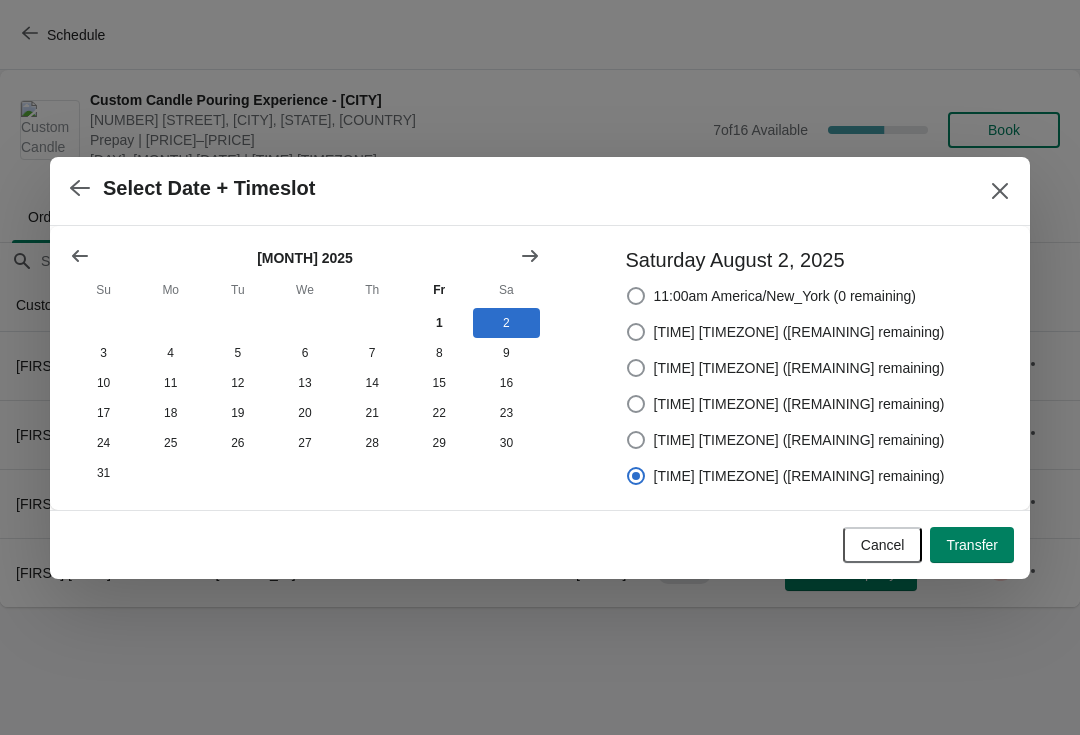 click on "Transfer" at bounding box center (972, 545) 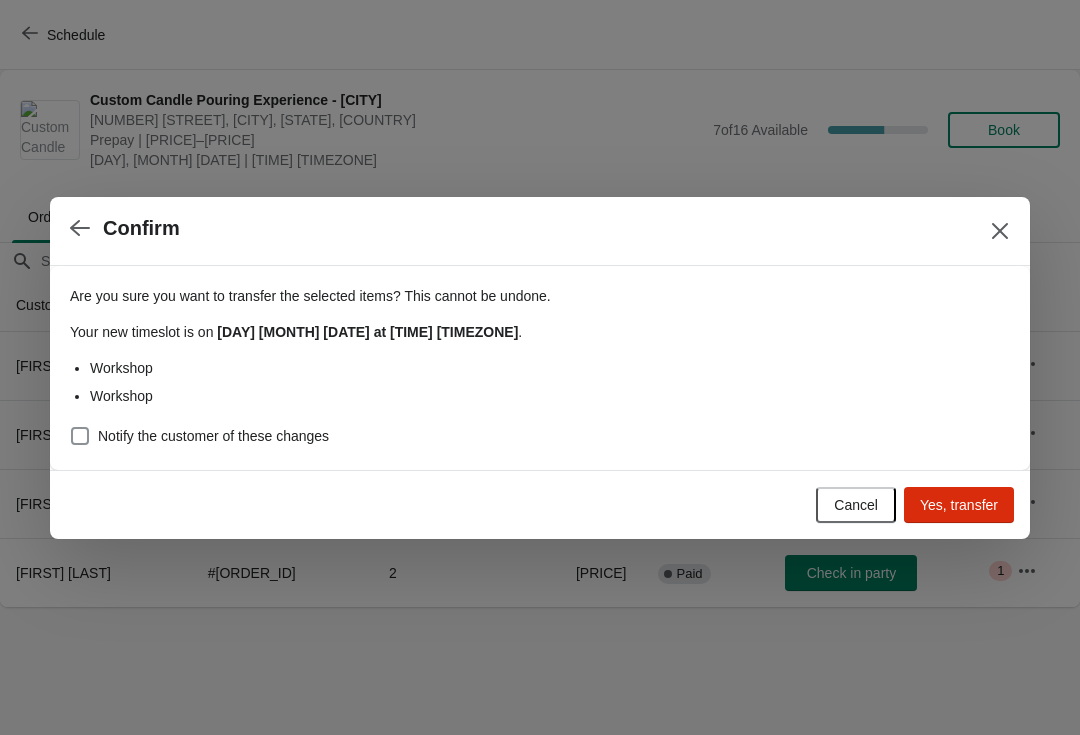 click on "Notify the customer of these changes" at bounding box center (213, 436) 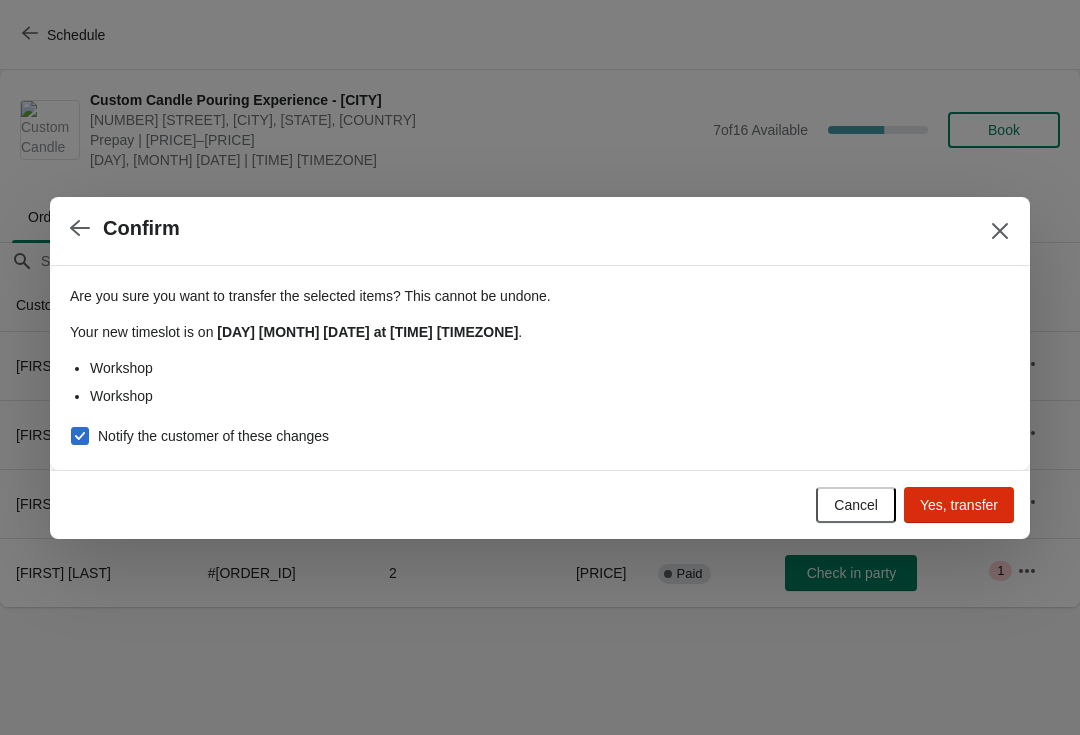 checkbox on "true" 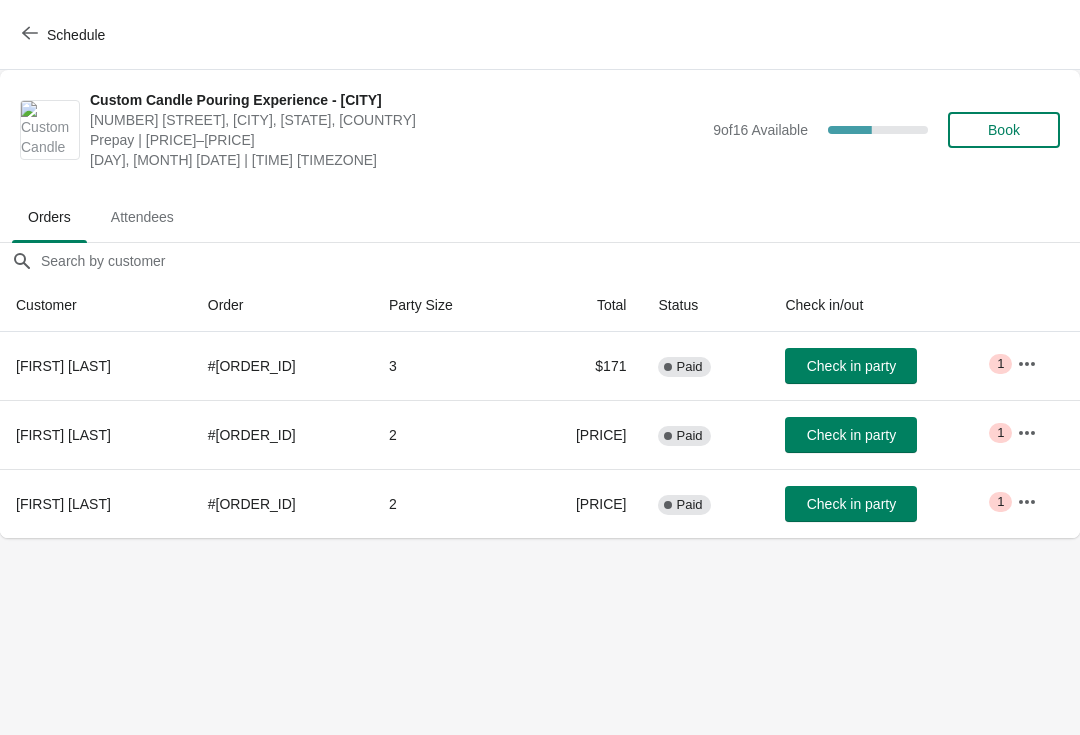 click at bounding box center (1027, 502) 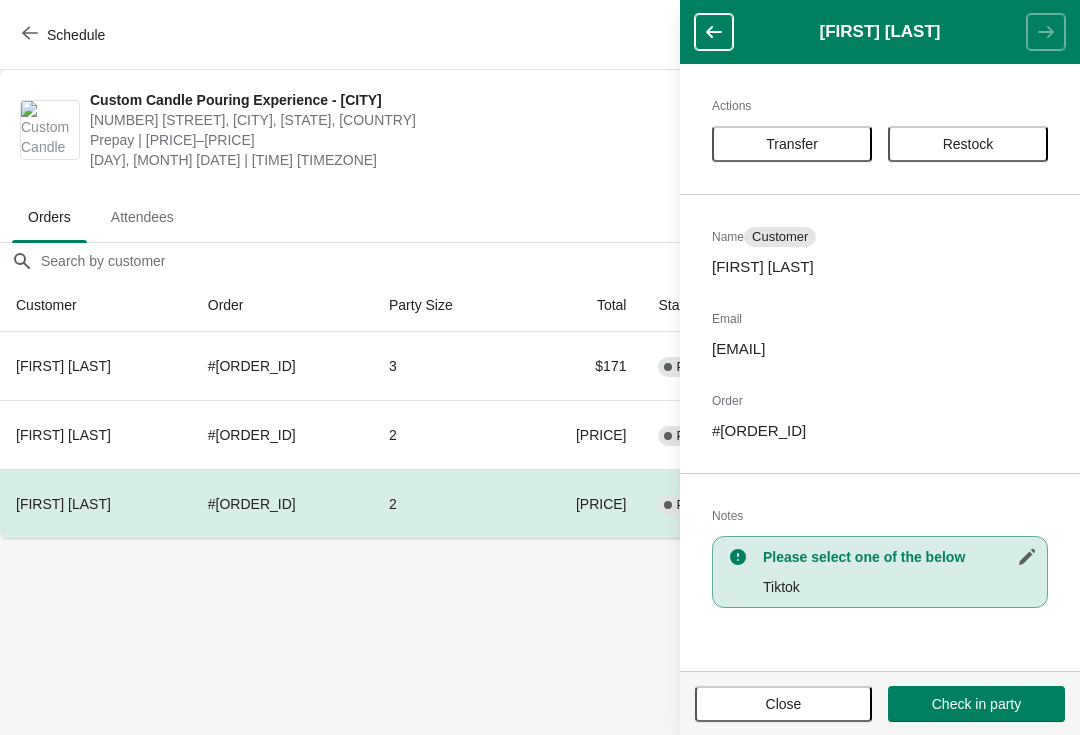 click on "Schedule Custom Candle Pouring Experience -  [CITY] [NUMBER] [STREET], [CITY], [STATE], [COUNTRY] Prepay | [PRICE]–[PRICE] [DAY], [MONTH] [DATE] | [TIME] [TIMEZONE] [NUMBER]  of  [NUMBER]   Available [PERCENTAGE] % Book Orders Attendees Orders Attendees Orders filter search Customer Order Party Size Total Status Check in/out [FIRST] [LAST] # [ORDER_ID] [NUMBER] [PRICE] Complete Paid Check in party Critical [NUMBER] [FIRST] [LAST] # [ORDER_ID] [NUMBER] [PRICE] Complete Paid Check in party Critical [NUMBER] [FIRST] [LAST] # [ORDER_ID] [NUMBER] [PRICE] Complete Paid Check in party Critical [FIRST] [LAST] Actions Transfer Restock Name  Customer [FIRST] [LAST] Email [EMAIL] Order # [ORDER_ID] Notes Please select one of the below  Tiktok Close Check in party" at bounding box center [540, 367] 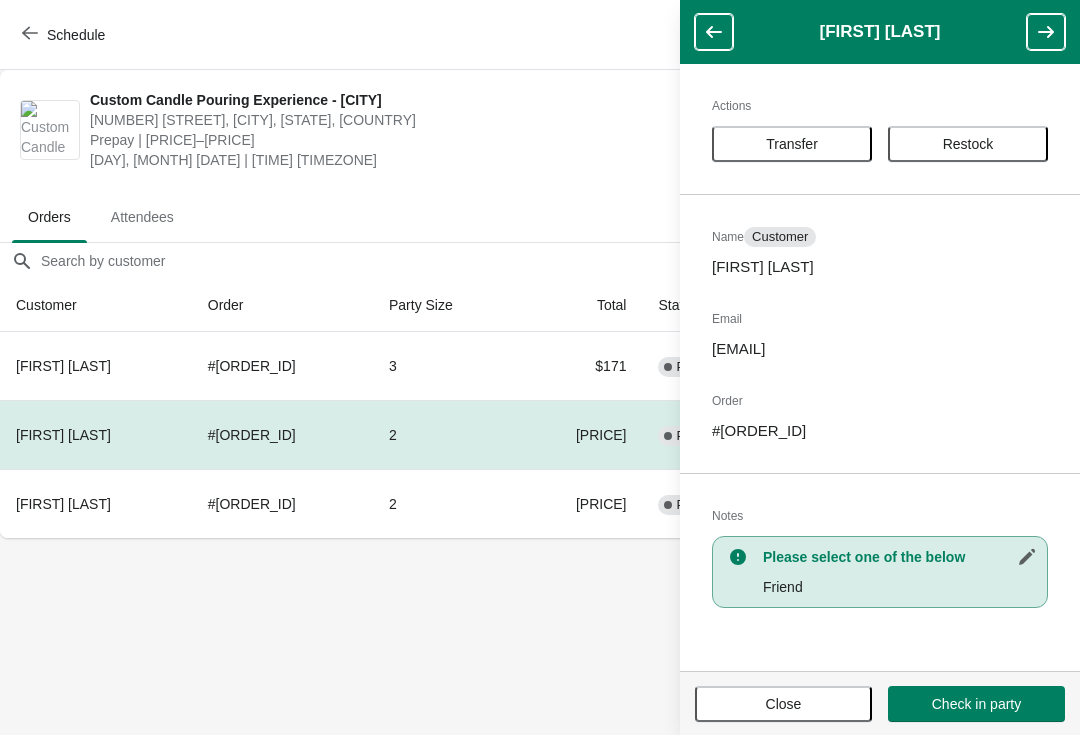 click on "Schedule Custom Candle Pouring Experience -  [CITY] [NUMBER] [STREET], [CITY], [STATE], [COUNTRY] Prepay | [PRICE]–[PRICE] [DAY], [MONTH] [DATE] | [TIME] [TIMEZONE] [NUMBER]  of  [NUMBER]   Available [PERCENTAGE] % Book Orders Attendees Orders Attendees Orders filter search Customer Order Party Size Total Status Check in/out [FIRST] [LAST] # [ORDER_ID] [NUMBER] [PRICE] Complete Paid Check in party Critical [NUMBER] [FIRST] [LAST] # [ORDER_ID] [NUMBER] [PRICE] Complete Paid Check in party Critical [NUMBER] [FIRST] [LAST] # [ORDER_ID] [NUMBER] [PRICE] Complete Paid Check in party Critical [FIRST] [LAST] Actions Transfer Restock Name  Customer [FIRST] [LAST] Email [EMAIL] Order # [ORDER_ID] Notes Please select one of the below  Friend Close Check in party" at bounding box center (540, 367) 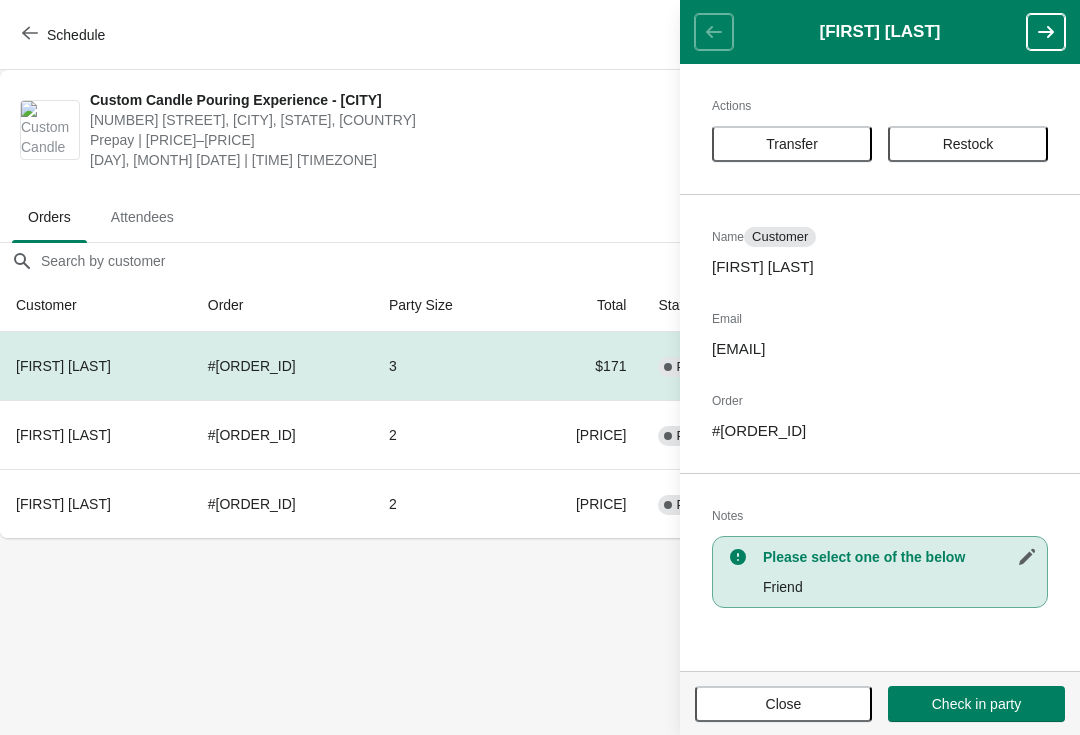 click on "Schedule Custom Candle Pouring Experience -  [CITY] [NUMBER] [STREET], [CITY], [STATE], [COUNTRY] Prepay | [PRICE]–[PRICE] [DAY], [MONTH] [DATE] | [TIME] [TIMEZONE] [NUMBER]  of  [NUMBER]   Available [PERCENTAGE] % Book Orders Attendees Orders Attendees Orders filter search Customer Order Party Size Total Status Check in/out [FIRST] [LAST] # [ORDER_ID] [NUMBER] [PRICE] Complete Paid Check in party Critical [NUMBER] [FIRST] [LAST] # [ORDER_ID] [NUMBER] [PRICE] Complete Paid Check in party Critical [NUMBER] [FIRST] [LAST] # [ORDER_ID] [NUMBER] [PRICE] Complete Paid Check in party Critical [FIRST] [LAST] Actions Transfer Restock Name  Customer [FIRST] [LAST] Email [EMAIL] Order # [ORDER_ID] Notes Please select one of the below  Friend Close Check in party" at bounding box center [540, 367] 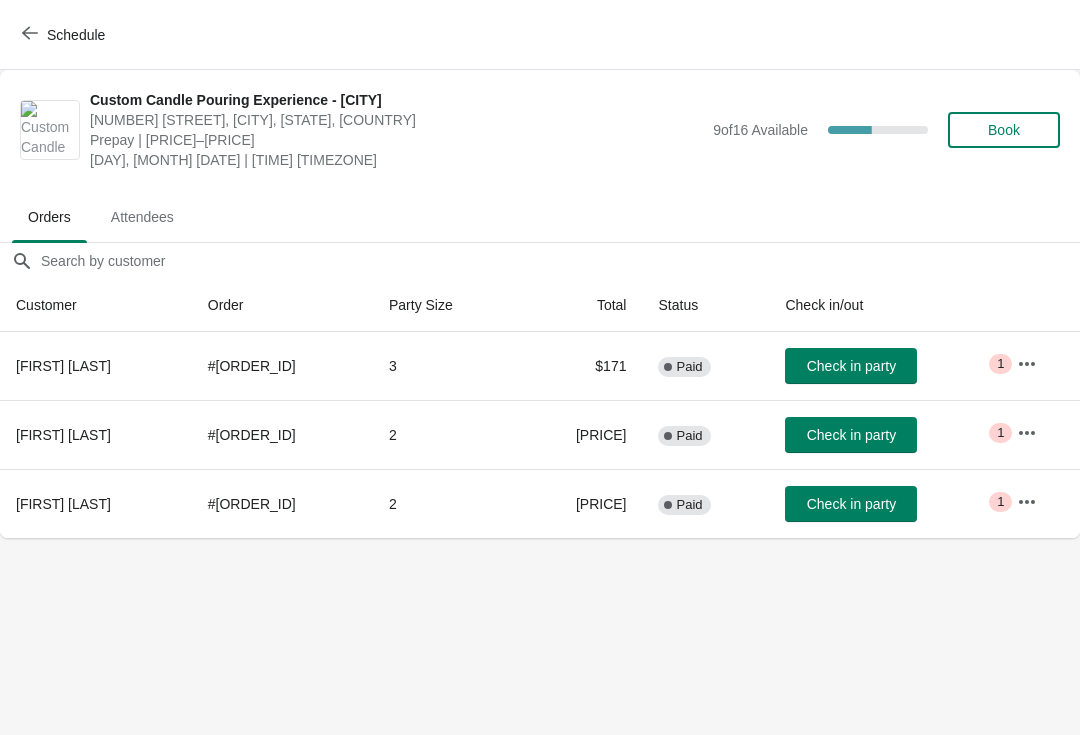 click on "Check in party" at bounding box center [851, 435] 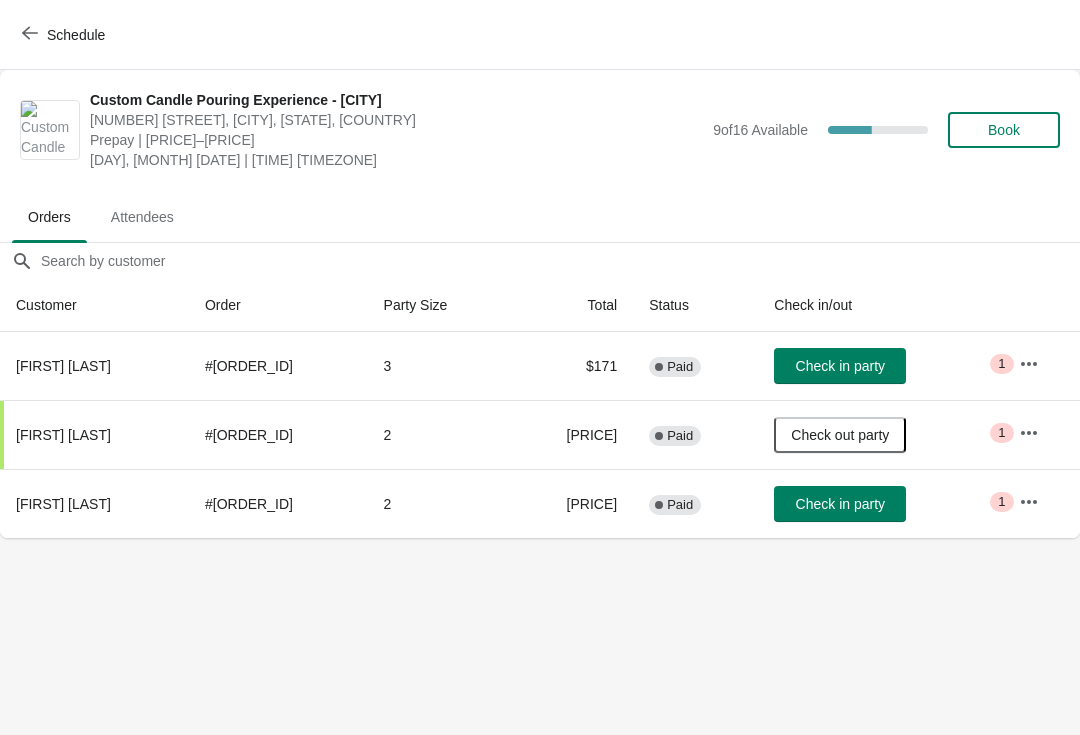 click on "Schedule Custom Candle Pouring Experience -  [CITY] [NUMBER] [STREET], [CITY], [STATE], [COUNTRY] Prepay | [PRICE]–[PRICE] [DAY], [MONTH] [DATE] | [TIME] [TIMEZONE] [NUMBER]  of  [NUMBER]   Available [PERCENTAGE] % Book Orders Attendees Orders Attendees Orders filter search Customer Order Party Size Total Status Check in/out [FIRST] [LAST] # [ORDER_ID] [NUMBER] [PRICE] Complete Paid Check in party Critical [NUMBER] [FIRST] [LAST] # [ORDER_ID] [NUMBER] [PRICE] Complete Paid Check in party Critical [NUMBER] [FIRST] [LAST] # [ORDER_ID] [NUMBER] [PRICE] Complete Paid Check in party Critical [FIRST] [LAST] Actions Transfer Restock Name  Customer [FIRST] [LAST] Email [EMAIL] Order # [ORDER_ID] Notes Please select one of the below  Friend Close Check in party" at bounding box center [540, 367] 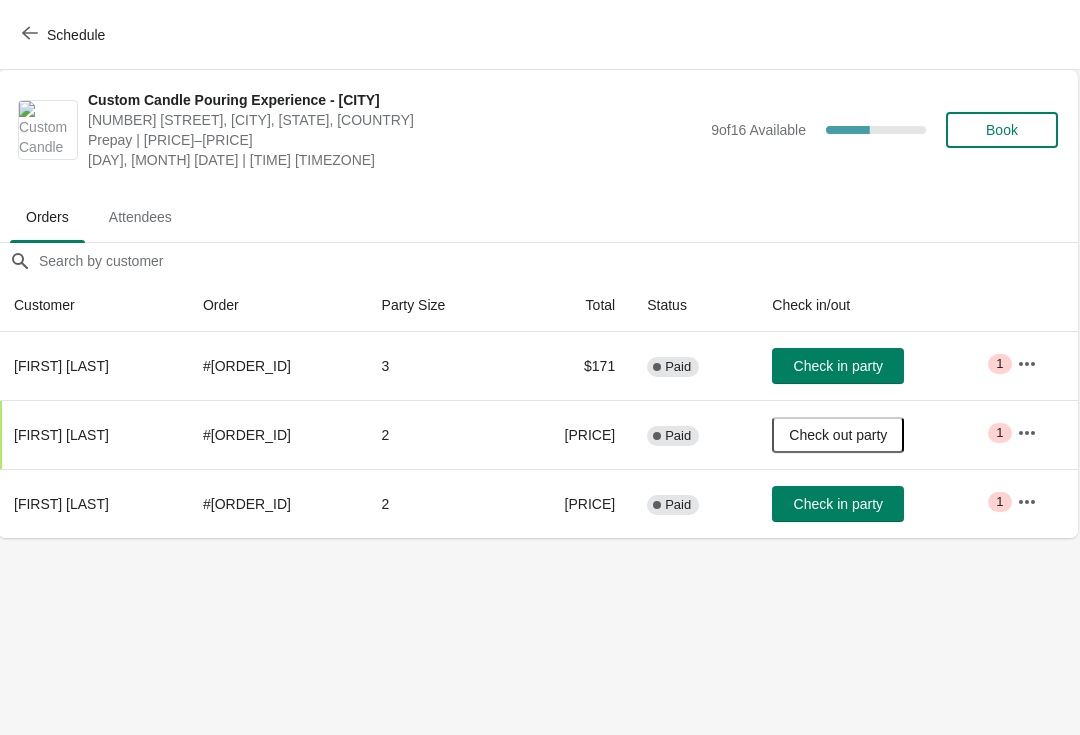 scroll, scrollTop: 0, scrollLeft: 1, axis: horizontal 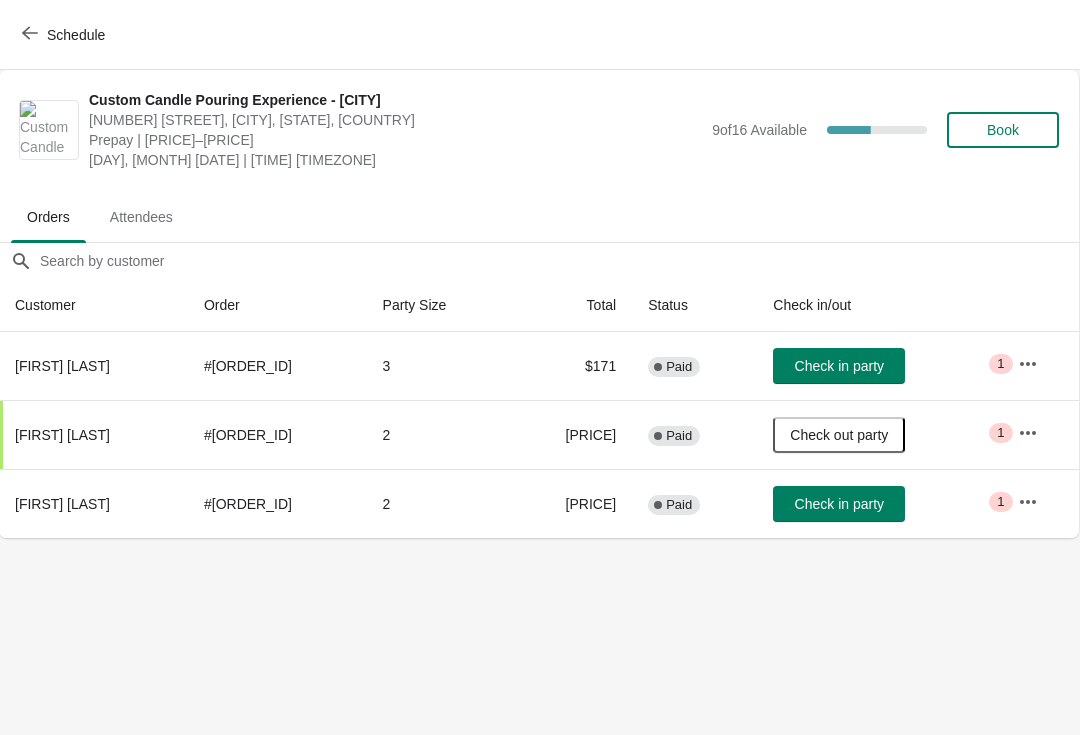 click 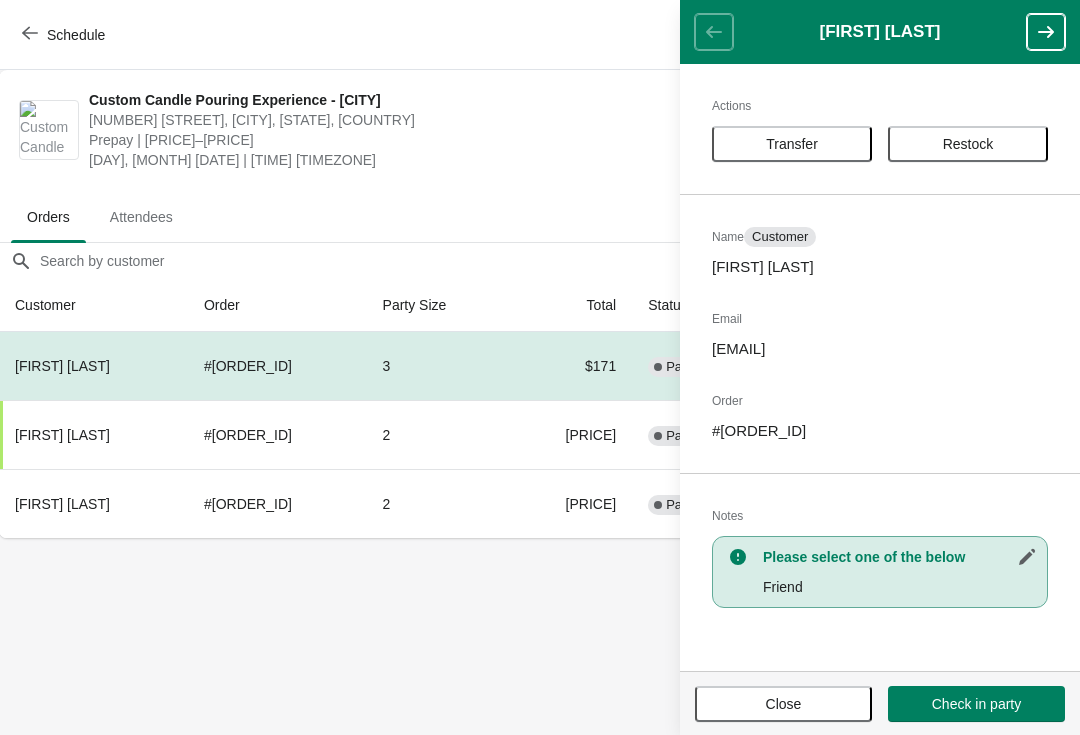 copy on "[FIRST] [LAST]" 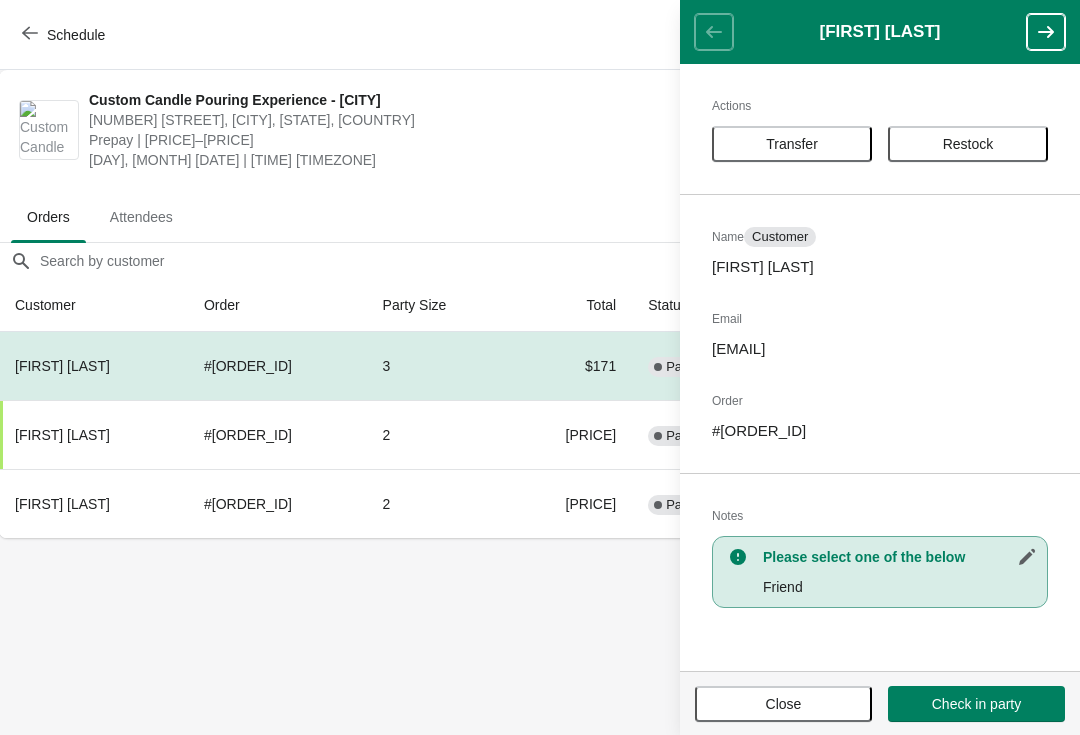 click on "Schedule Custom Candle Pouring Experience -  [CITY] [NUMBER] [STREET], [CITY], [STATE], [COUNTRY] Prepay | [PRICE]–[PRICE] [DAY], [MONTH] [DATE] | [TIME] [TIMEZONE] [NUMBER]  of  [NUMBER]   Available [PERCENTAGE] % Book Orders Attendees Orders Attendees Orders filter search Customer Order Party Size Total Status Check in/out [FIRST] [LAST] # [ORDER_ID] [NUMBER] [PRICE] Complete Paid Check in party Critical [NUMBER] [FIRST] [LAST] # [ORDER_ID] [NUMBER] [PRICE] Complete Paid Check in party Critical [NUMBER] [FIRST] [LAST] # [ORDER_ID] [NUMBER] [PRICE] Complete Paid Check in party Critical [FIRST] [LAST] Actions Transfer Restock Name  Customer [FIRST] [LAST] Email [EMAIL] Order # [ORDER_ID] Notes Please select one of the below  Friend Close Check in party" at bounding box center [539, 367] 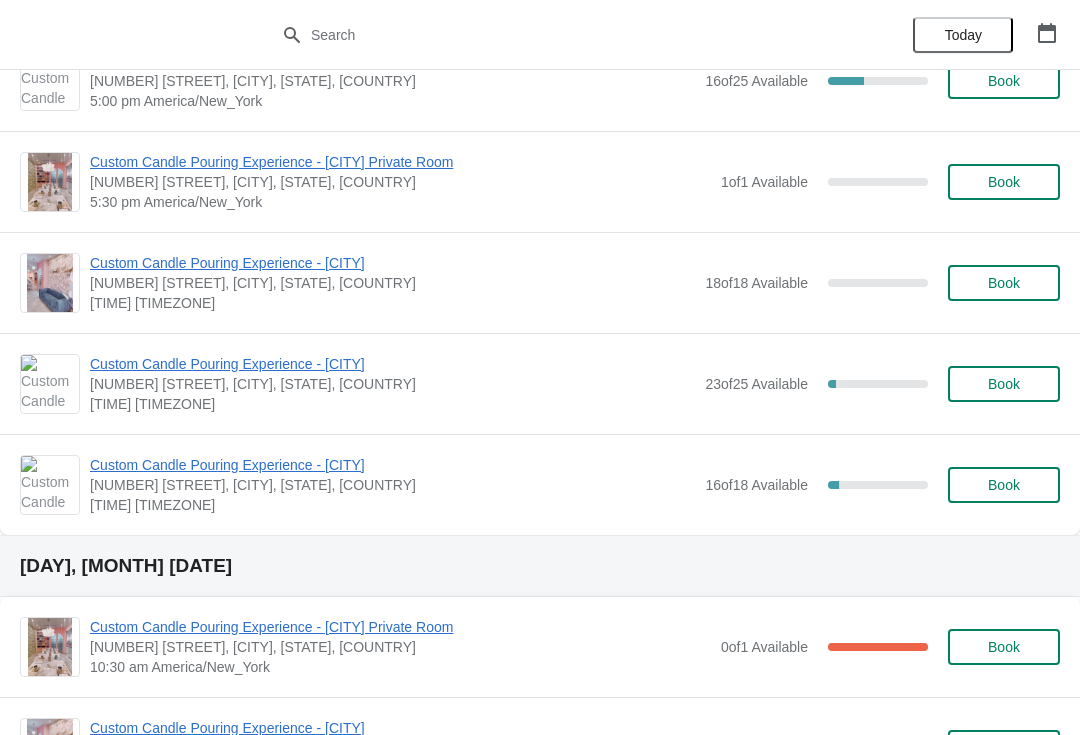scroll, scrollTop: 2651, scrollLeft: 0, axis: vertical 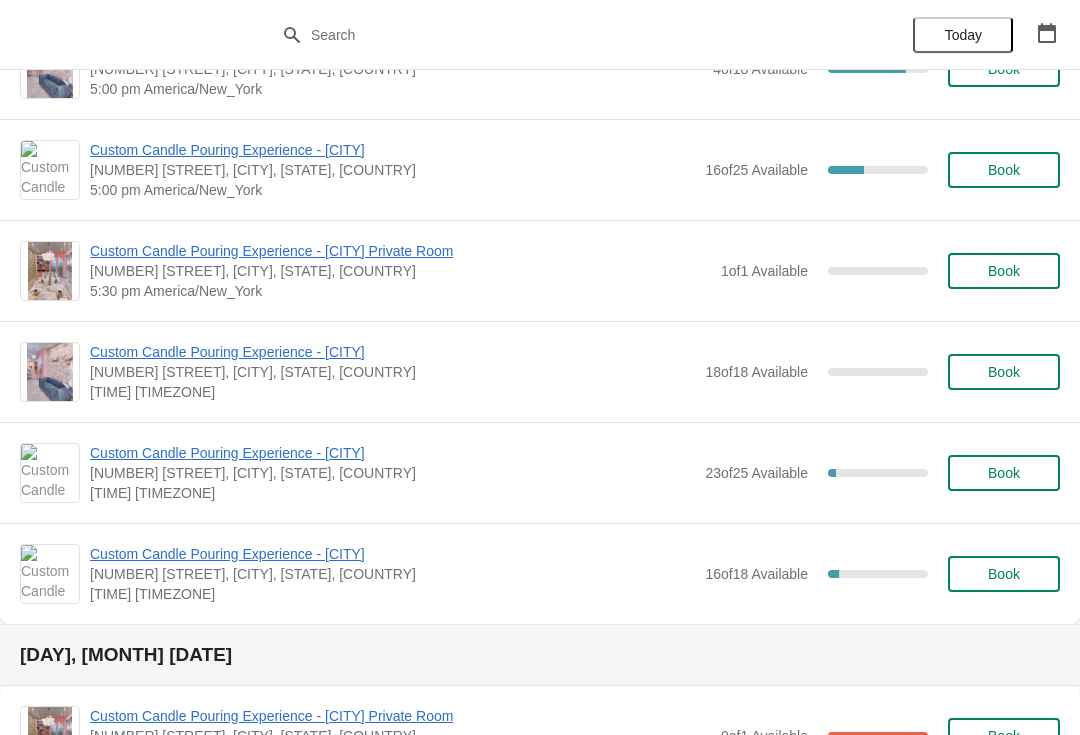 click on "Custom Candle Pouring Experience -  [CITY]" at bounding box center [392, 554] 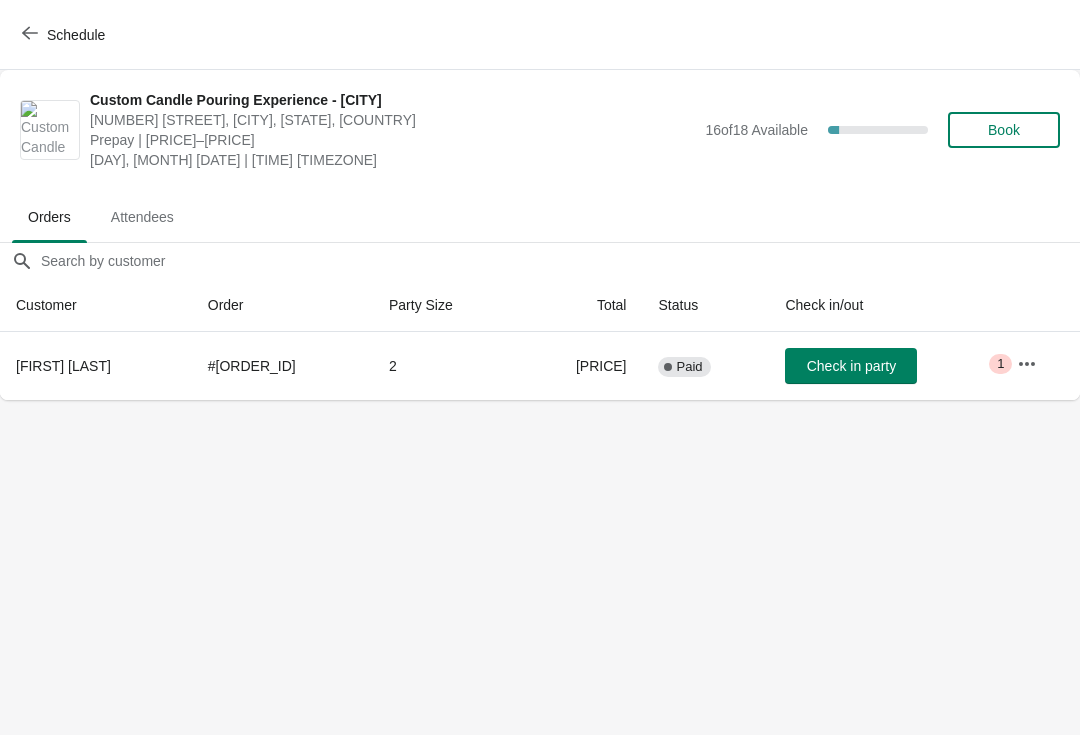 click on "Schedule" at bounding box center [76, 35] 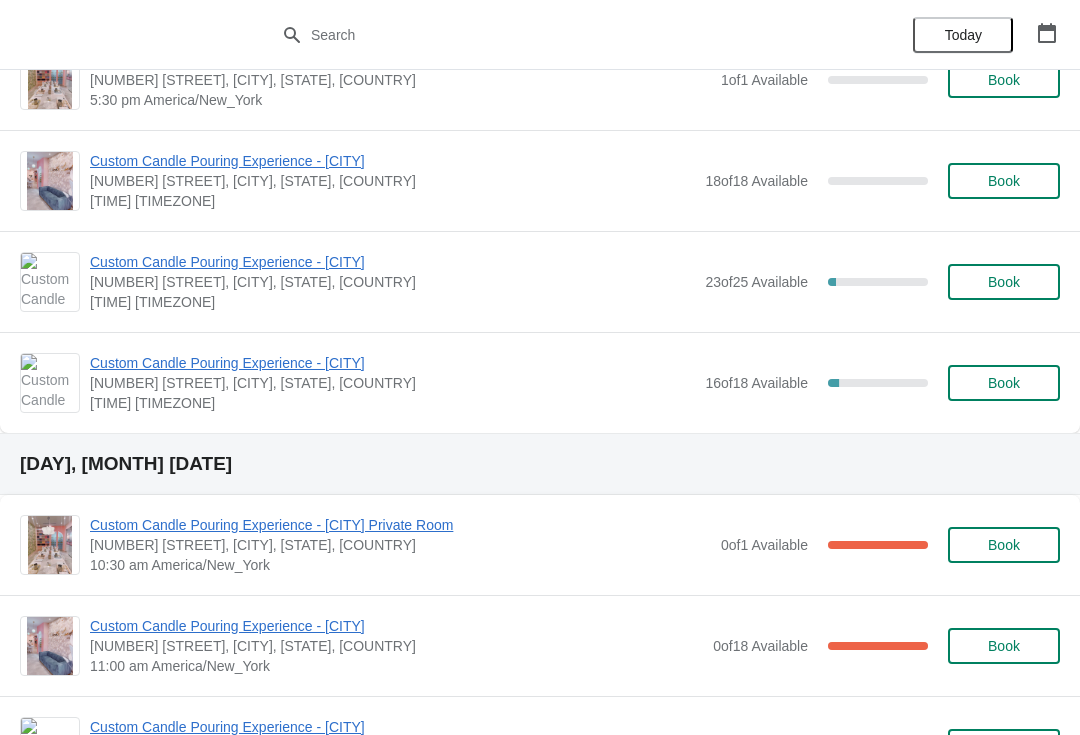 scroll, scrollTop: 2827, scrollLeft: 0, axis: vertical 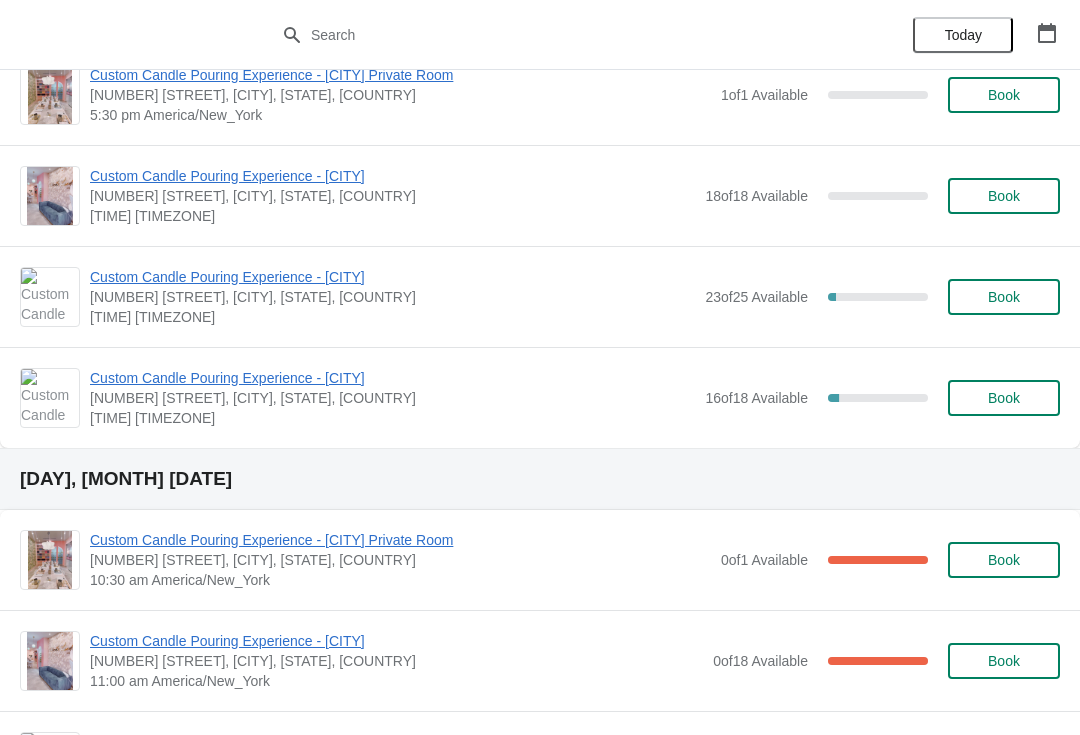 click on "Custom Candle Pouring Experience -  [CITY]" at bounding box center [392, 277] 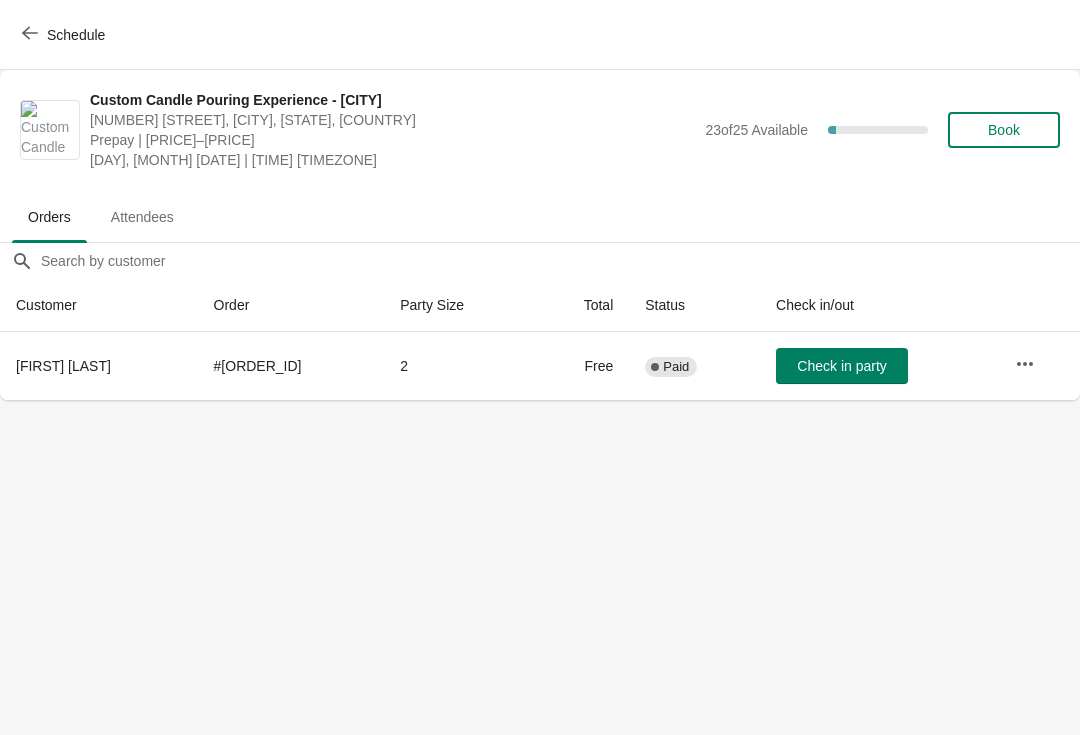 click 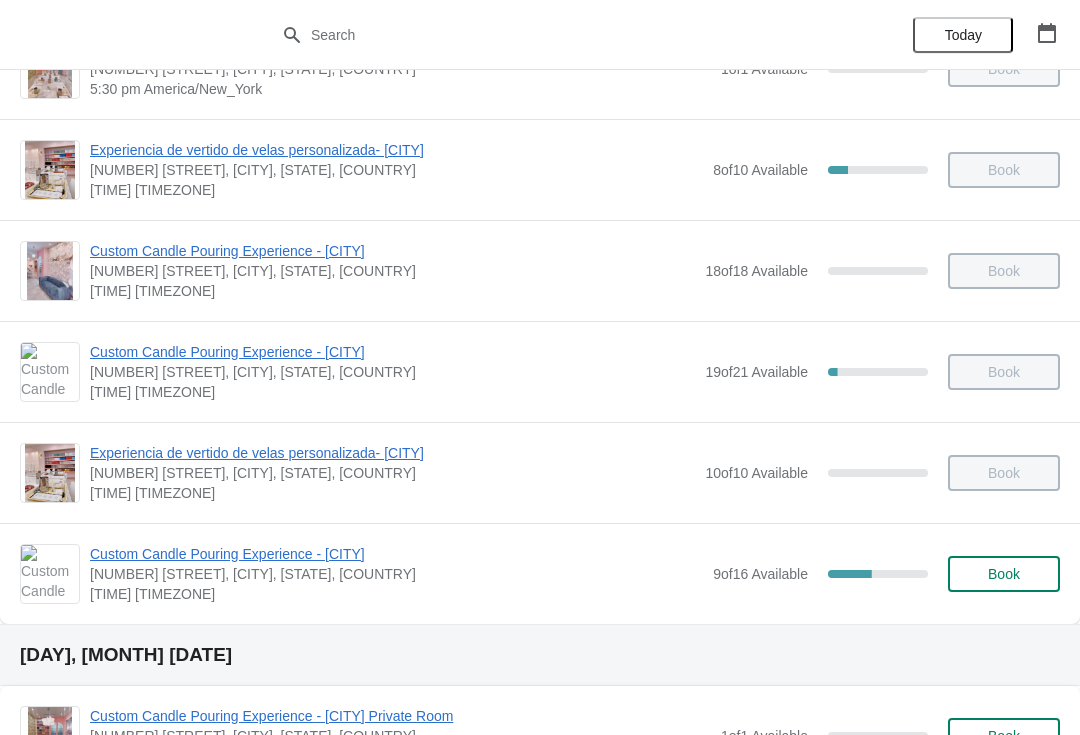 scroll, scrollTop: 1272, scrollLeft: 0, axis: vertical 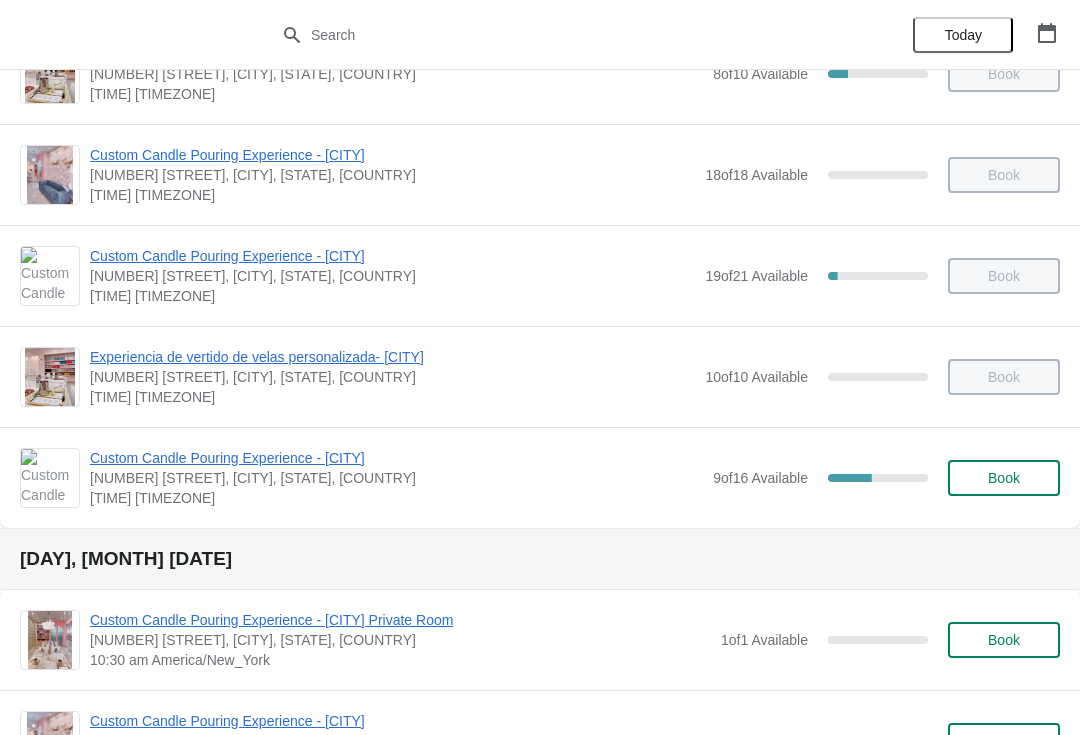 click on "Custom Candle Pouring Experience -  [CITY]" at bounding box center [396, 458] 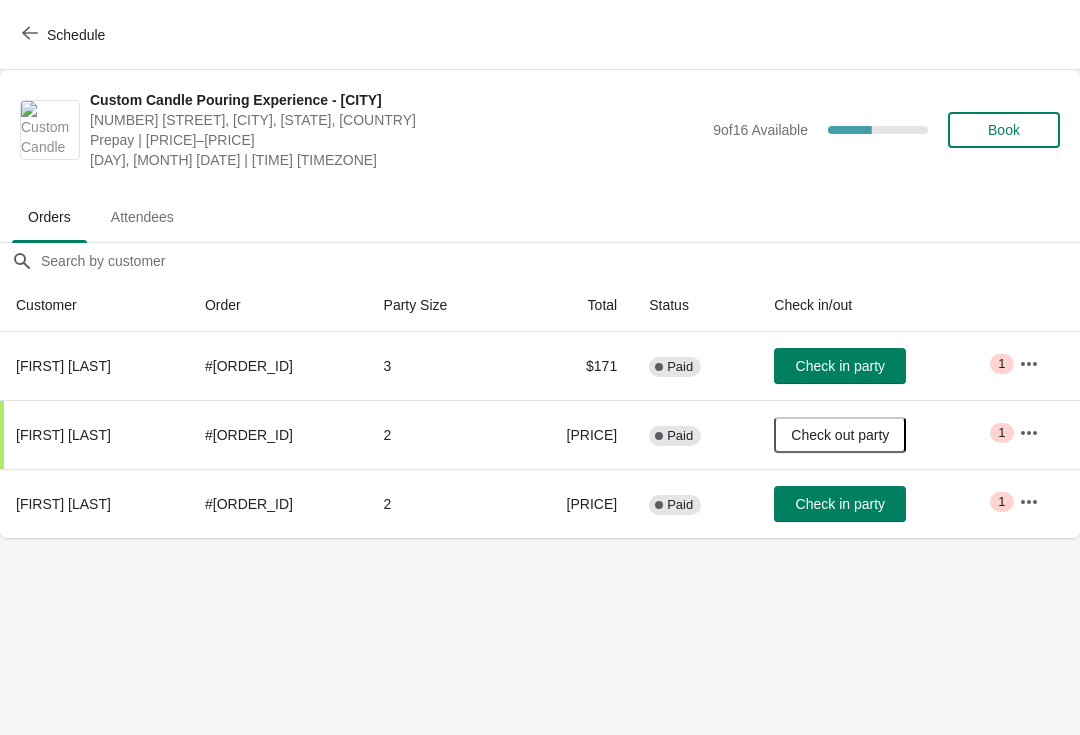 scroll, scrollTop: 0, scrollLeft: 0, axis: both 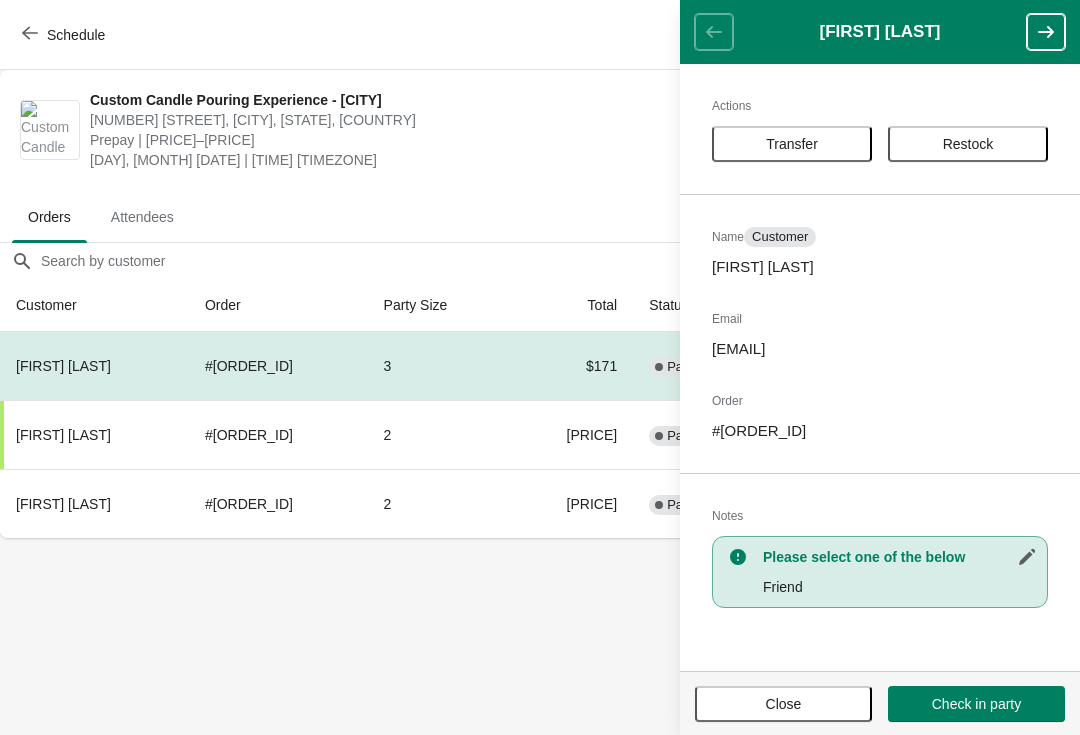 click on "Transfer" at bounding box center [792, 144] 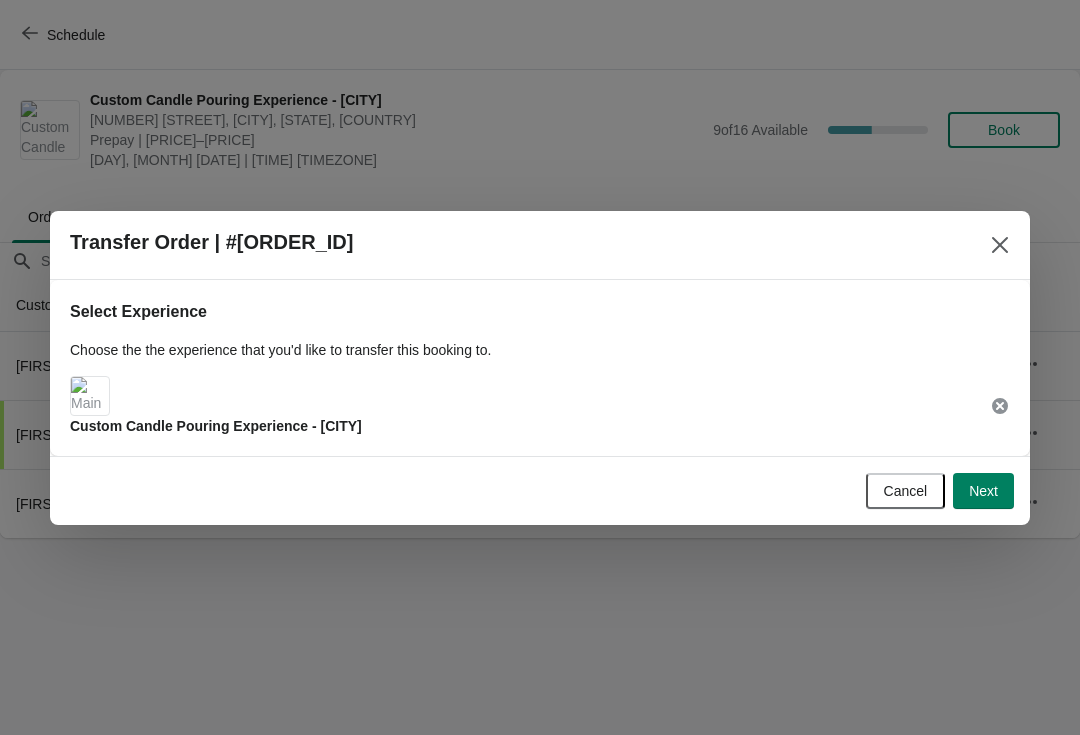 click on "Next" at bounding box center (983, 491) 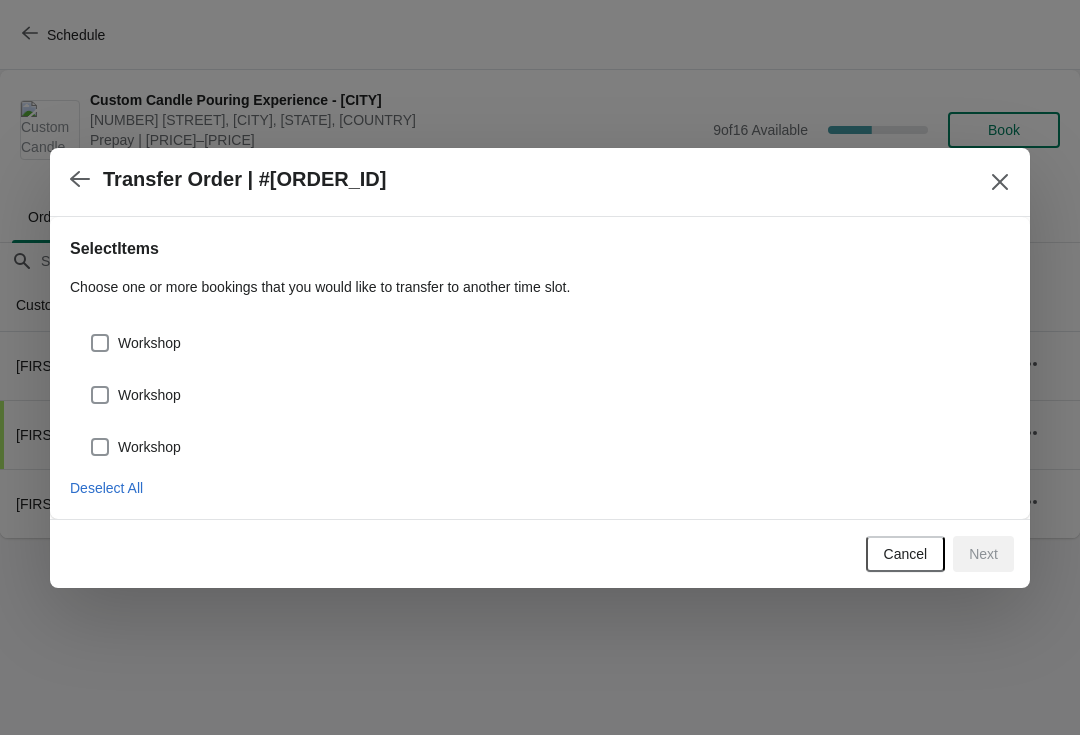 click on "Workshop" at bounding box center [149, 343] 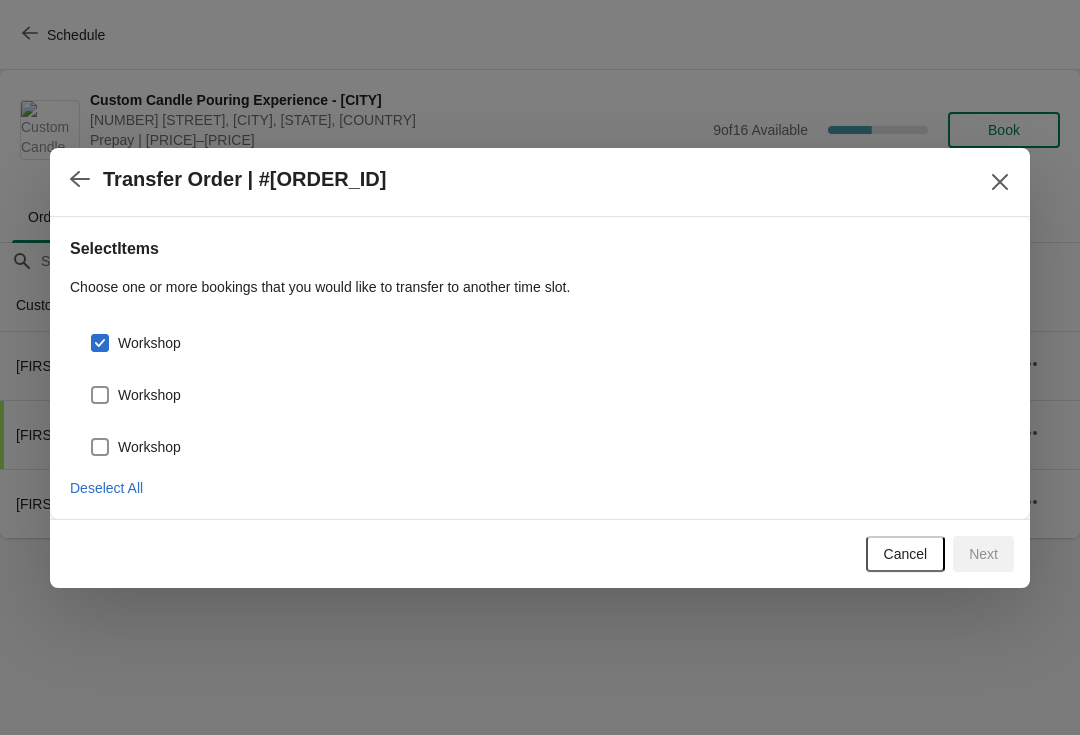 checkbox on "true" 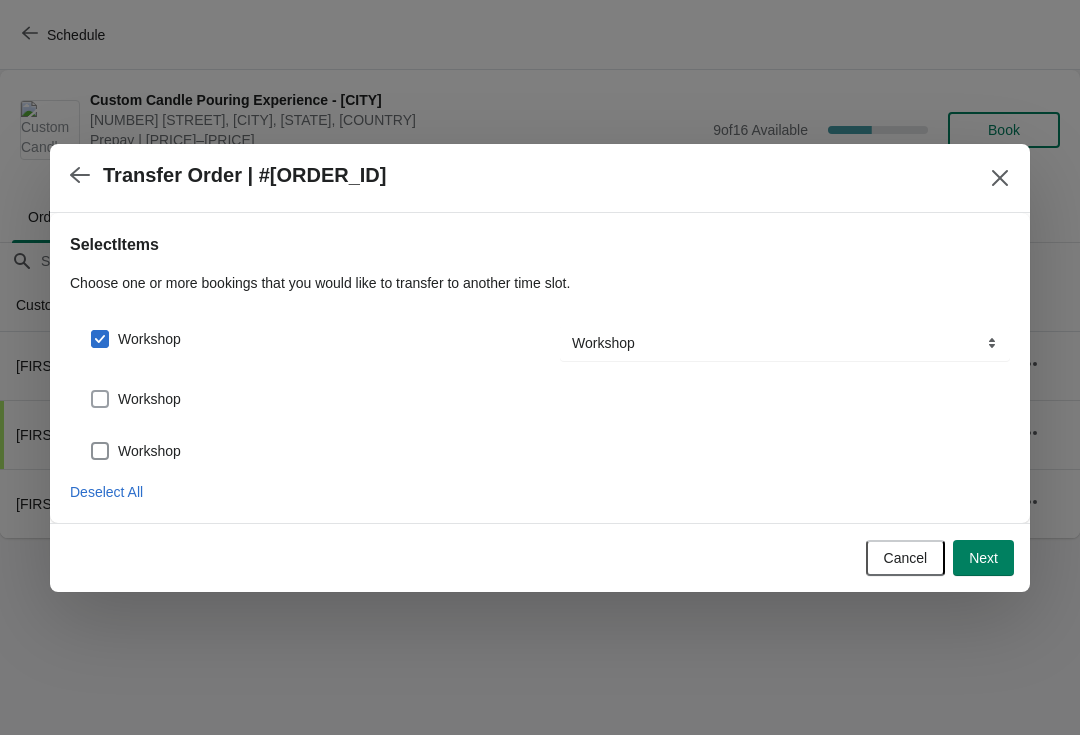 click at bounding box center [100, 399] 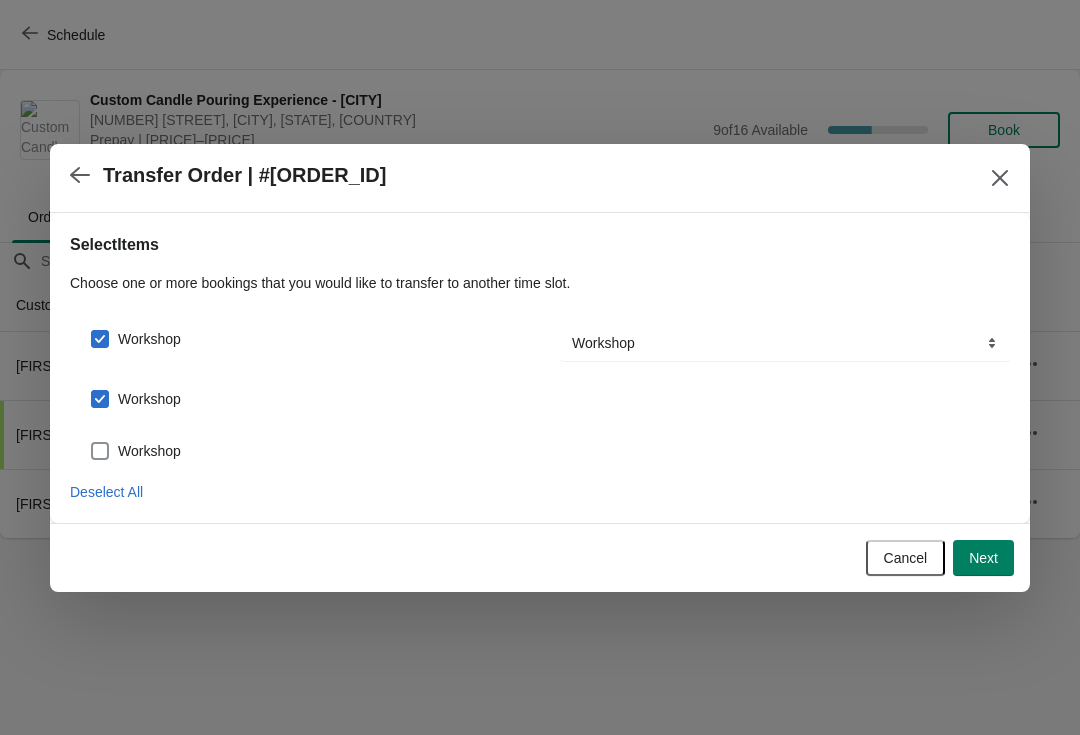 checkbox on "true" 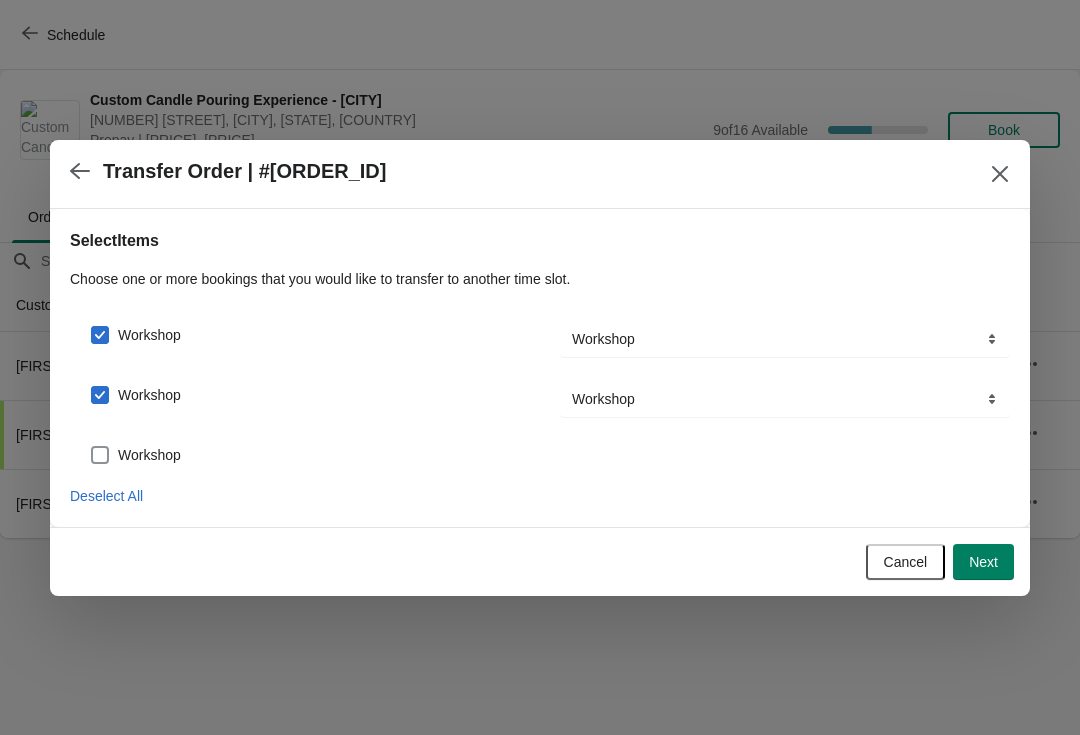 click on "Workshop" at bounding box center (540, 447) 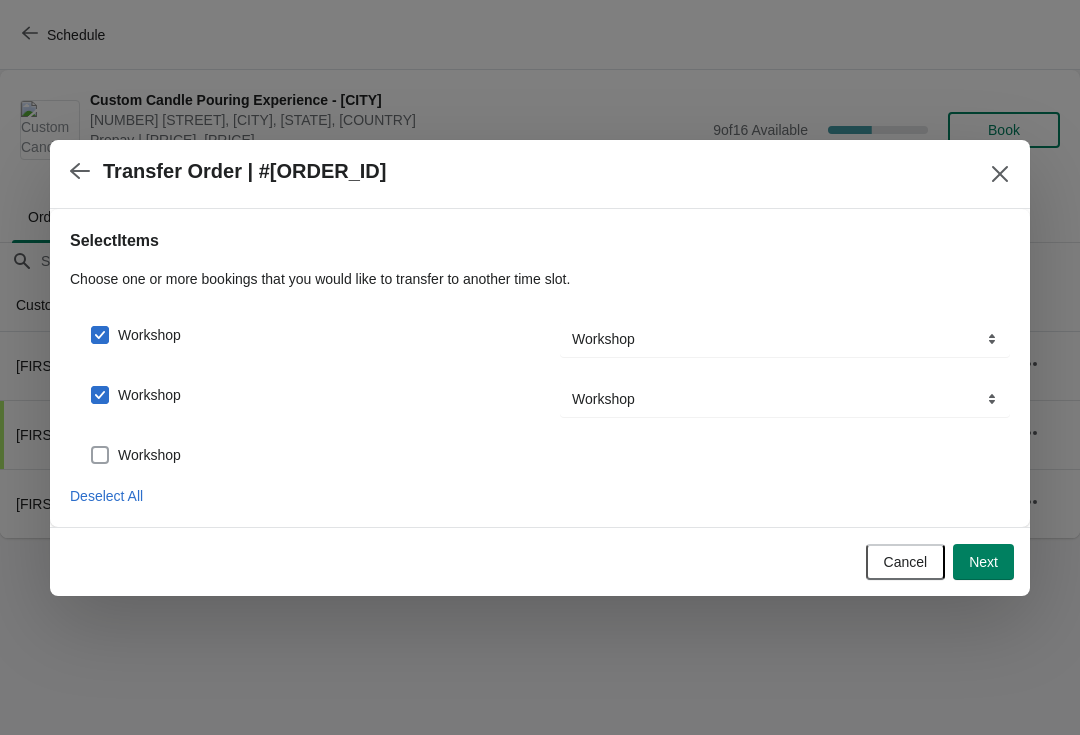 click at bounding box center (100, 455) 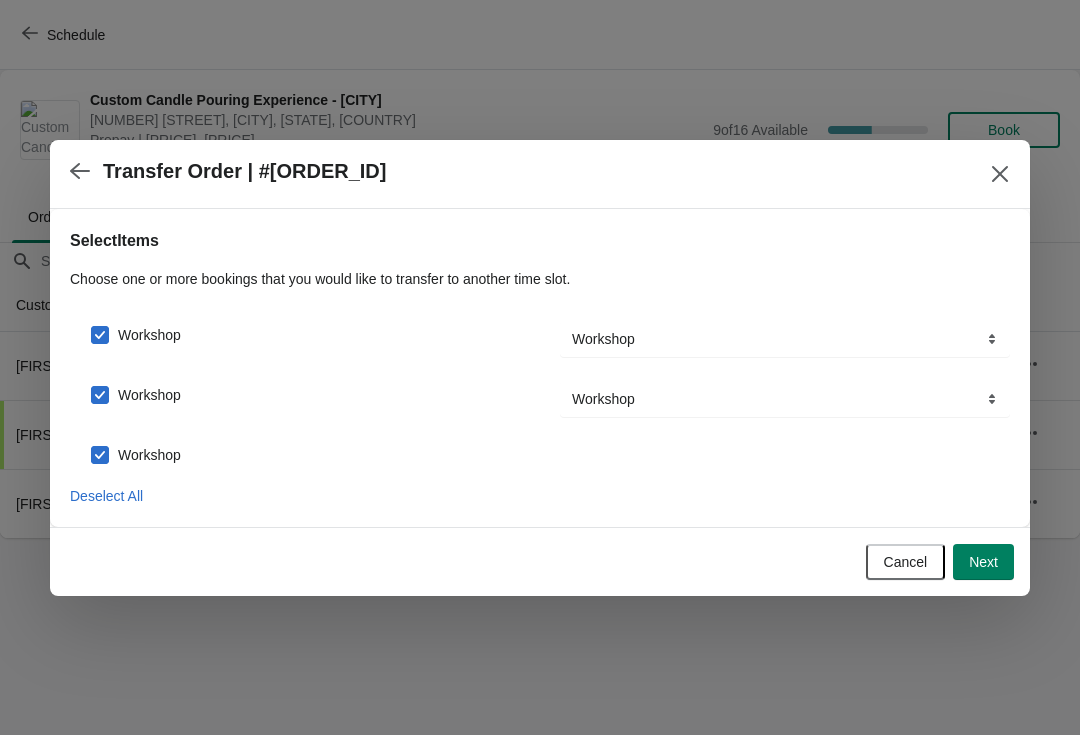 checkbox on "true" 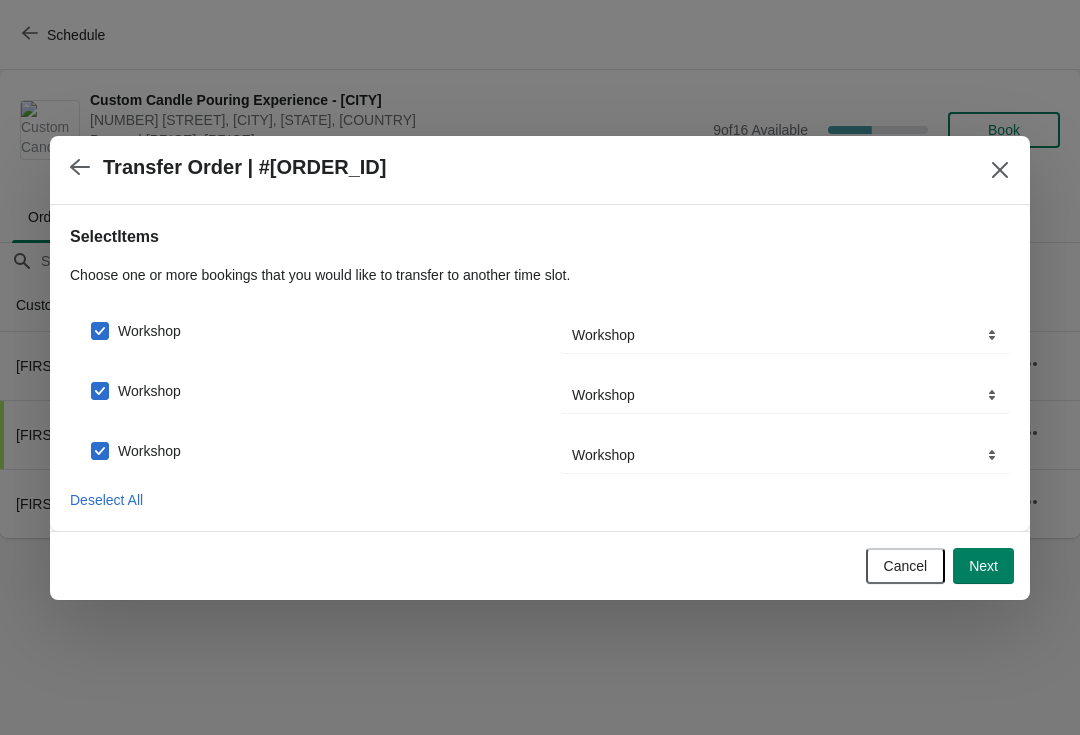 click on "Next" at bounding box center [983, 566] 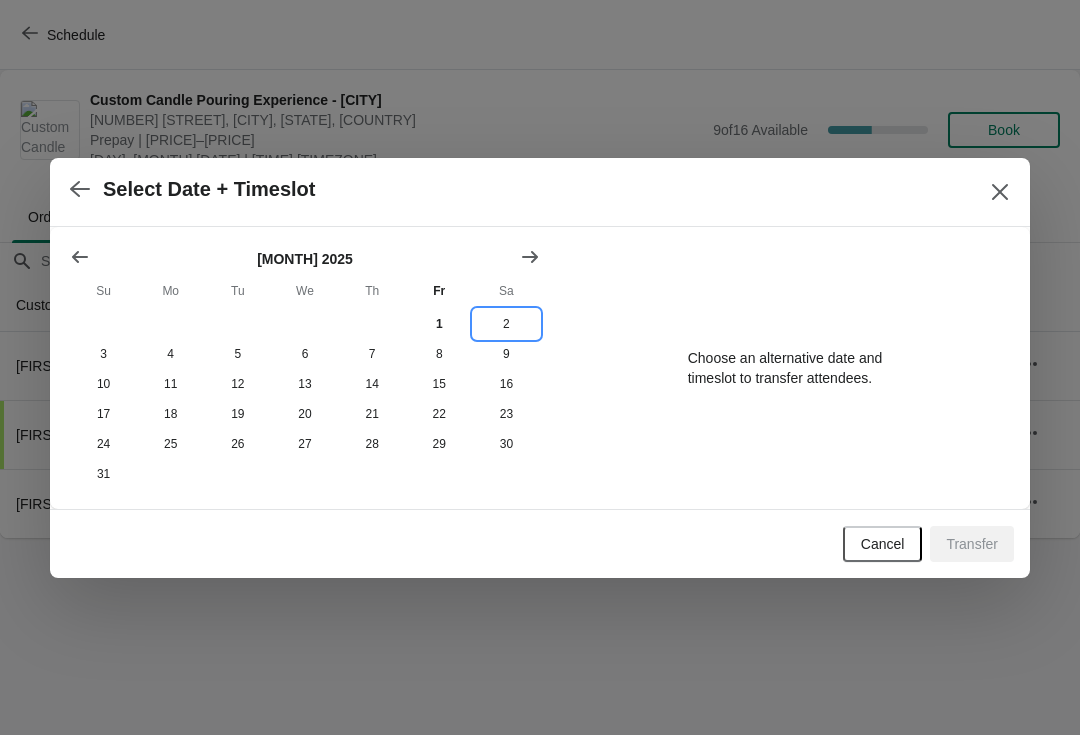 click on "2" at bounding box center (506, 324) 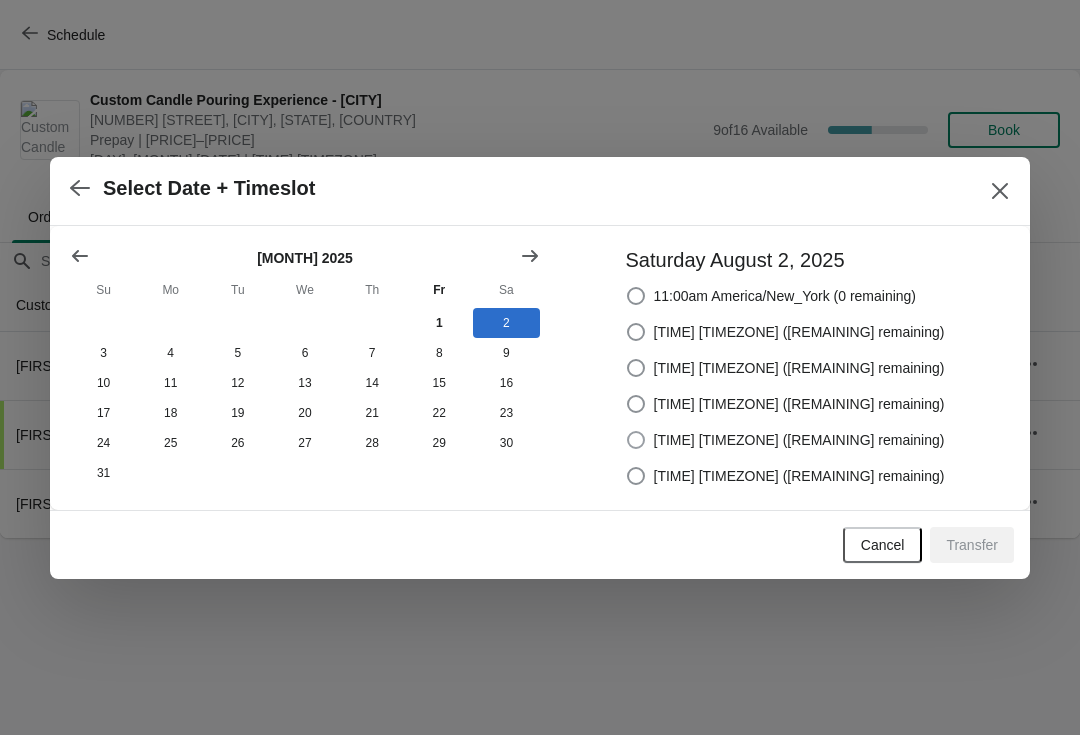 click at bounding box center (636, 440) 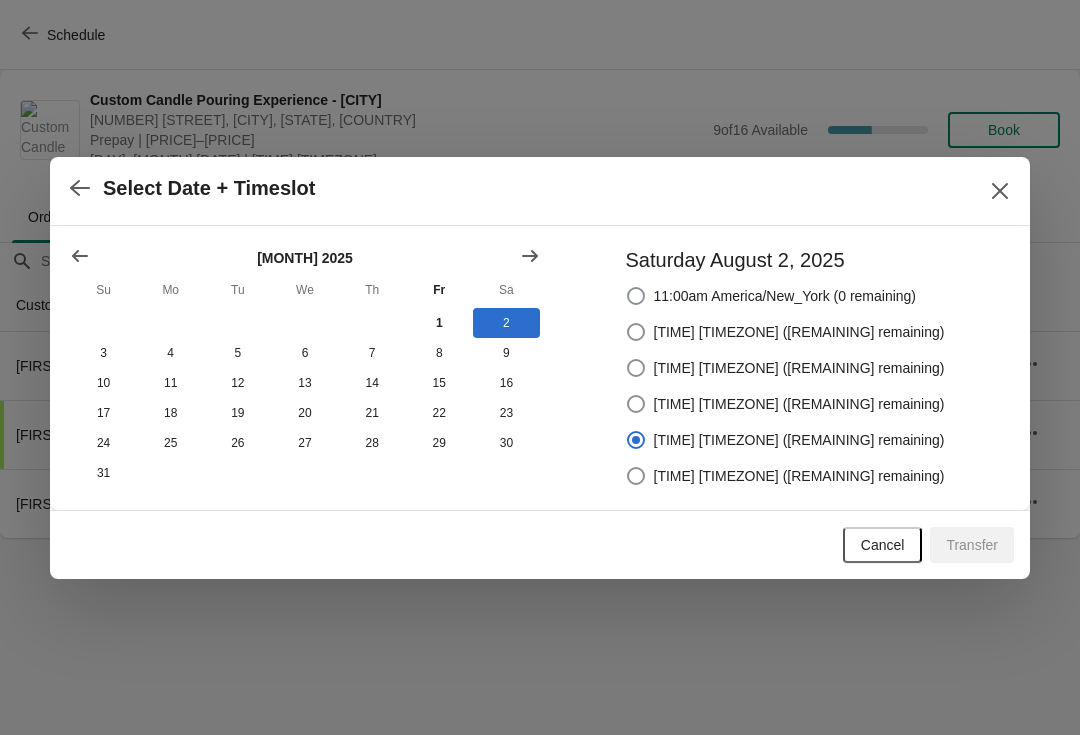 radio on "true" 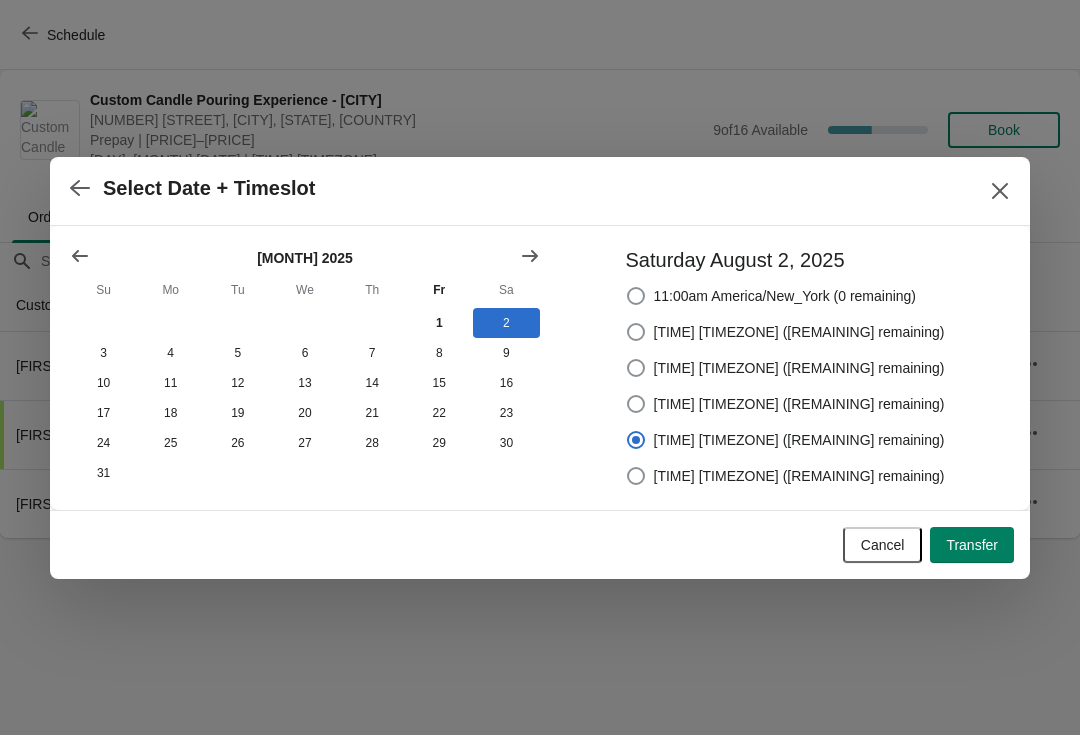 click on "Transfer" at bounding box center [972, 545] 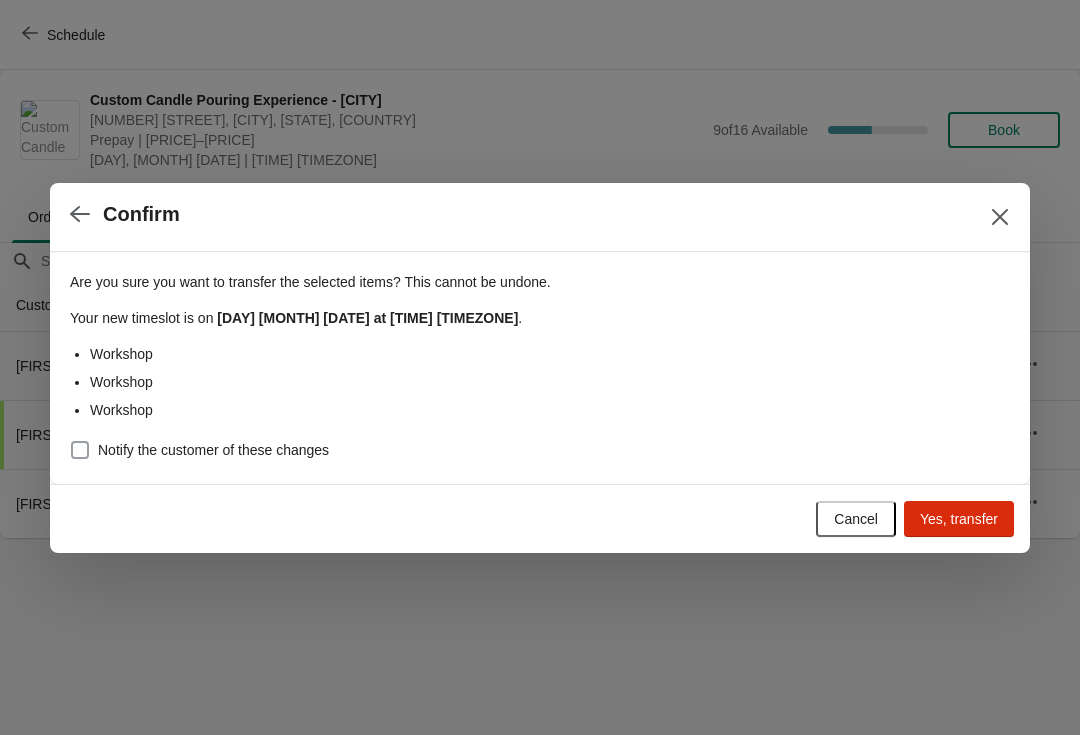 click at bounding box center [80, 450] 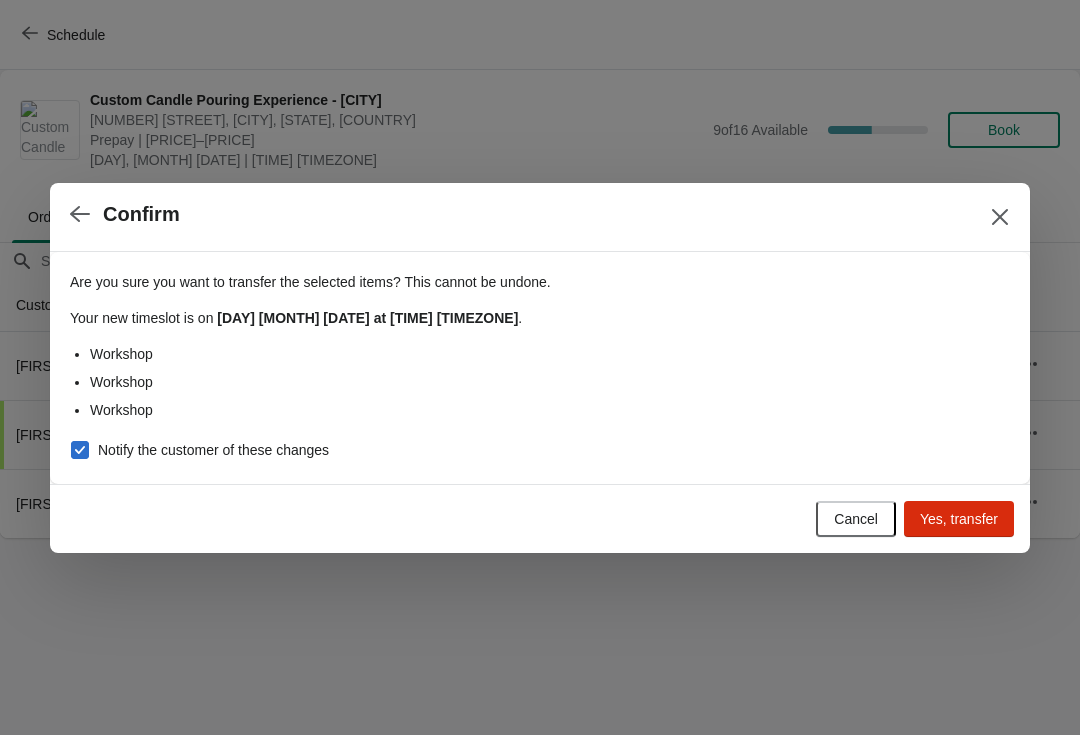 checkbox on "true" 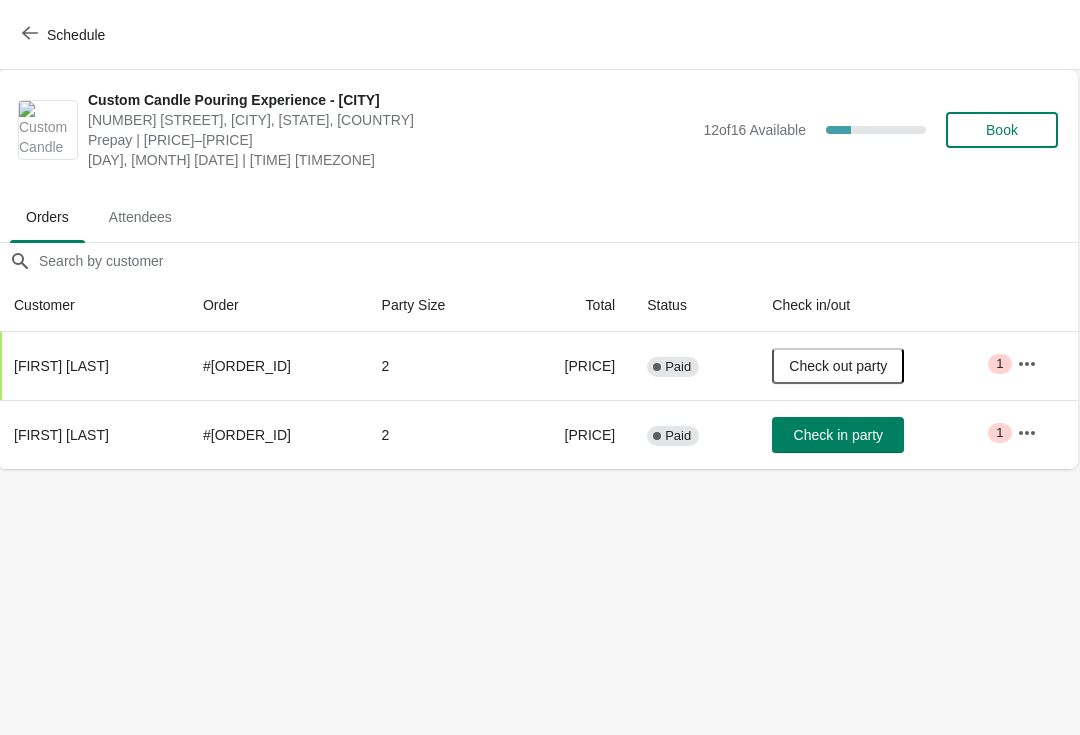 scroll, scrollTop: 0, scrollLeft: 1, axis: horizontal 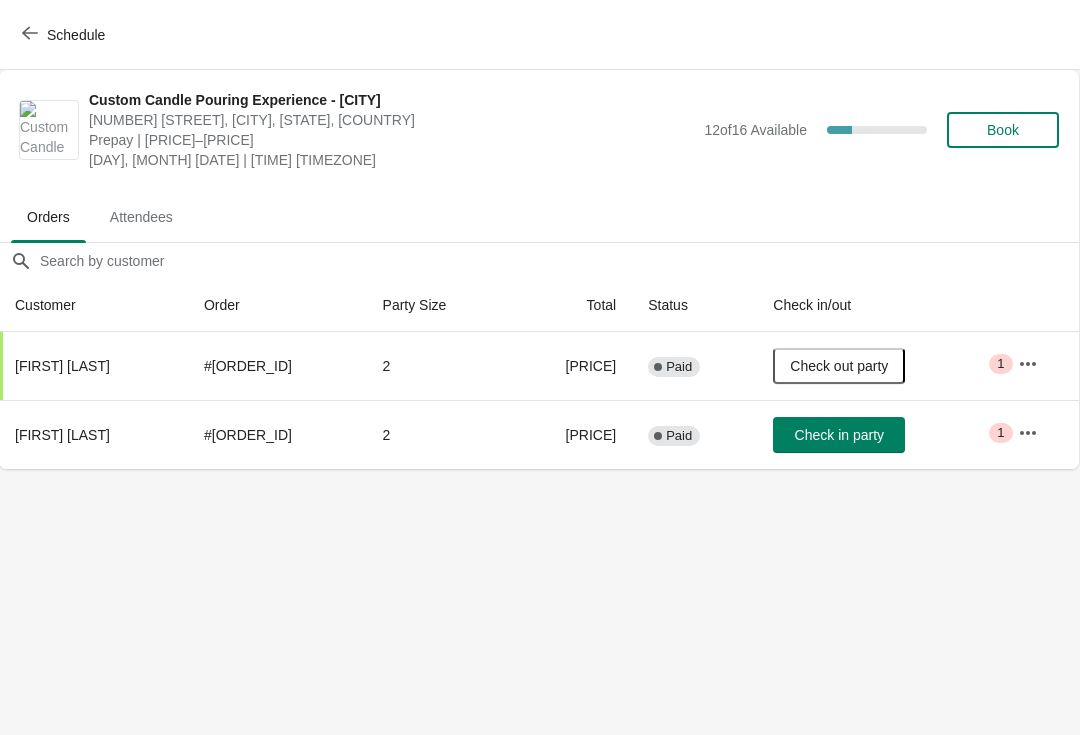 click at bounding box center (1028, 433) 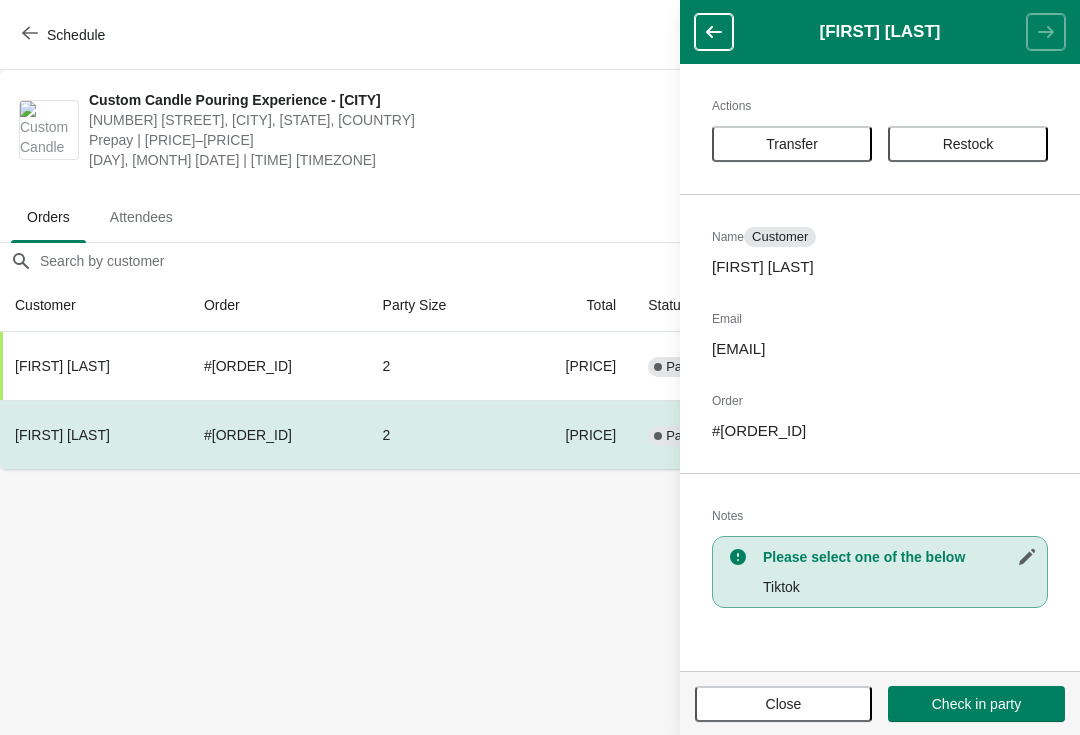 click on "Transfer" at bounding box center (792, 144) 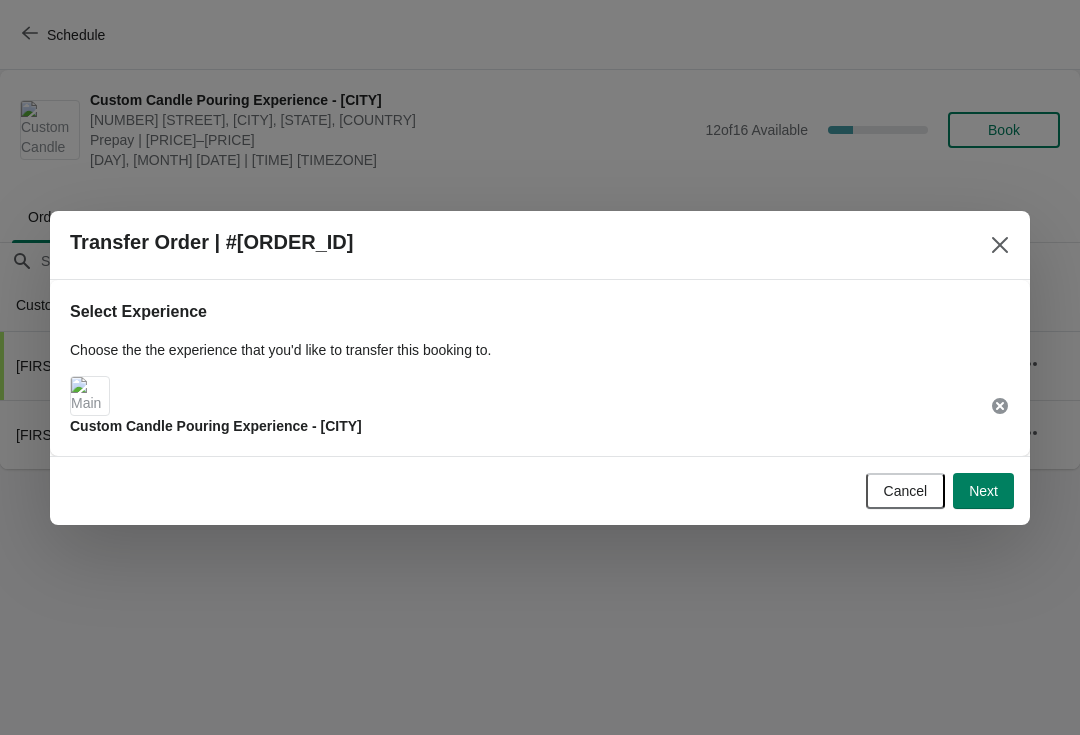 click on "Next" at bounding box center (983, 491) 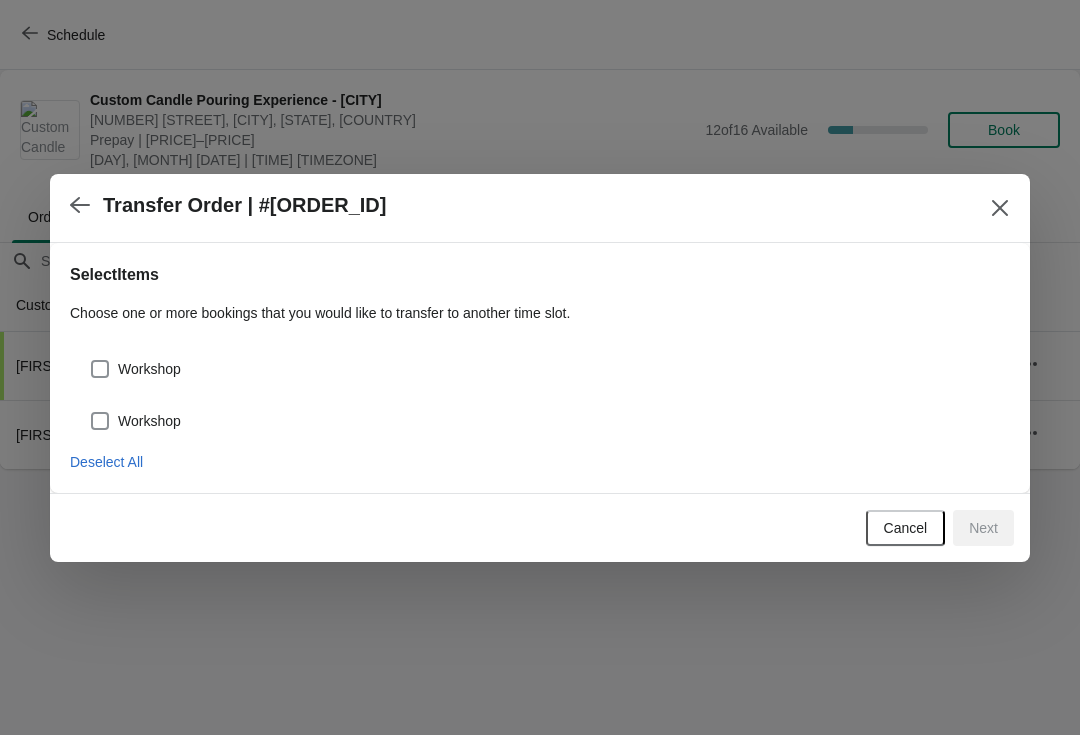 click at bounding box center (100, 369) 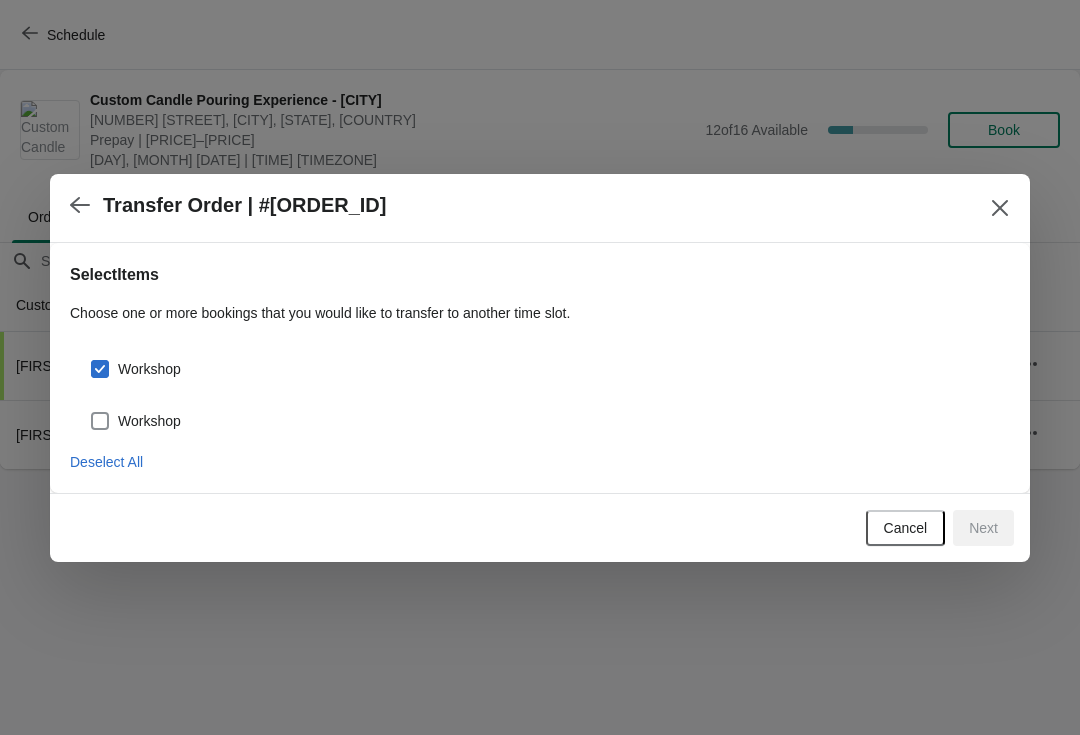 checkbox on "true" 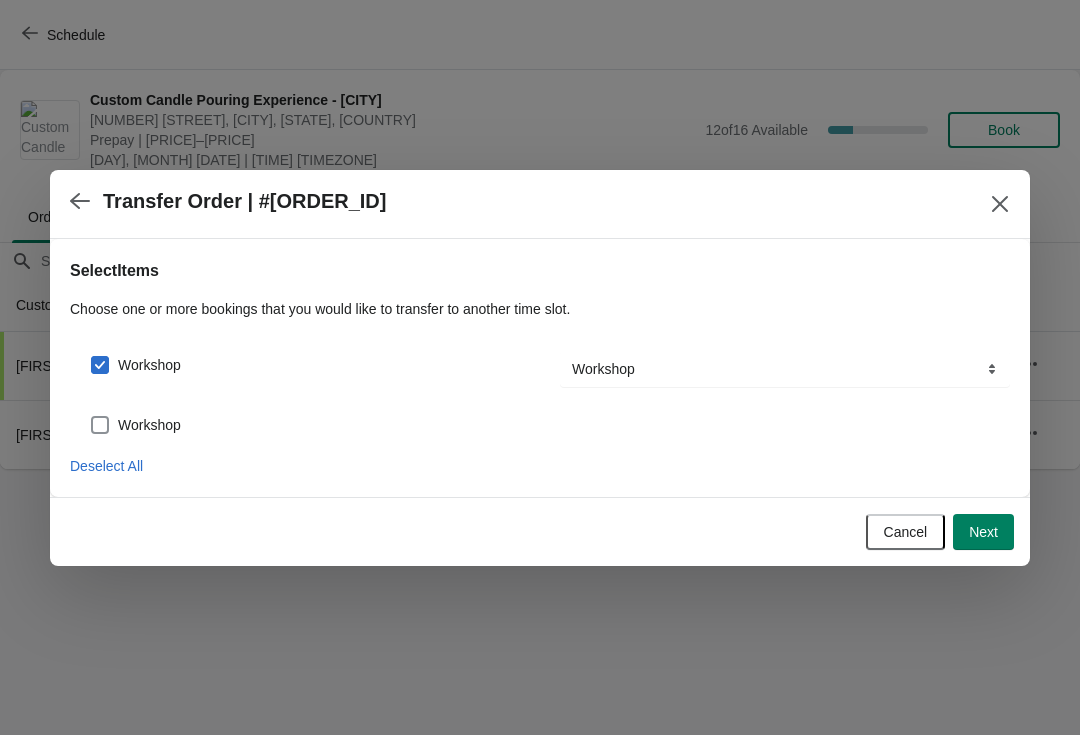 click at bounding box center [100, 425] 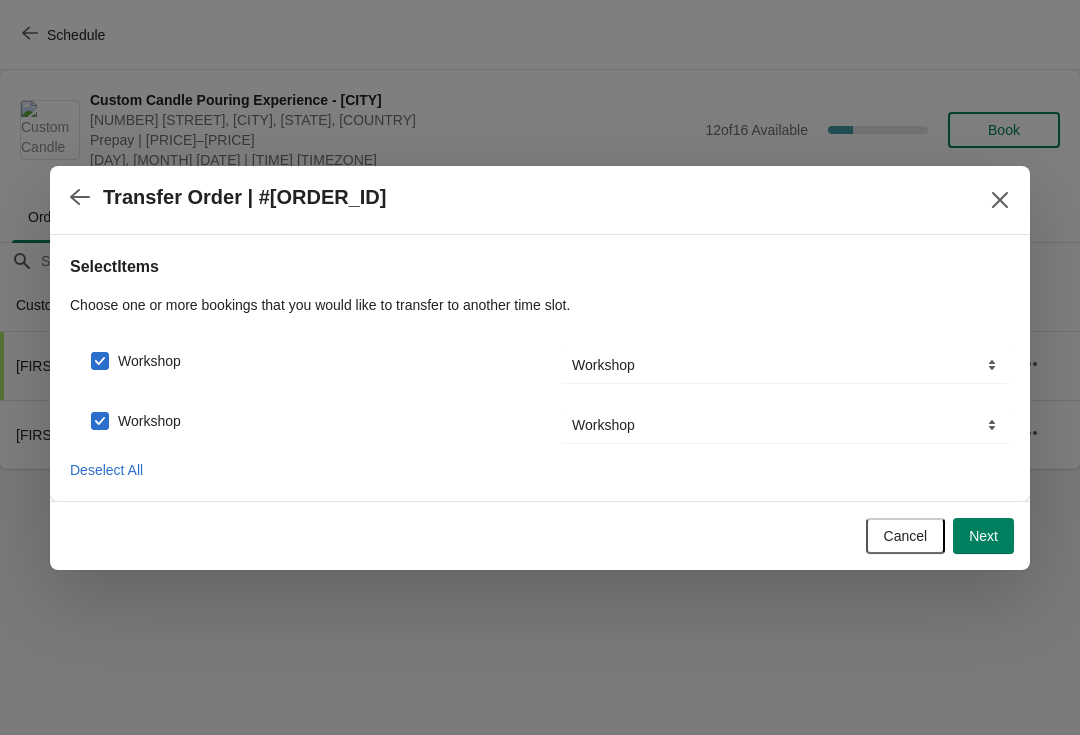 click on "Next" at bounding box center (983, 536) 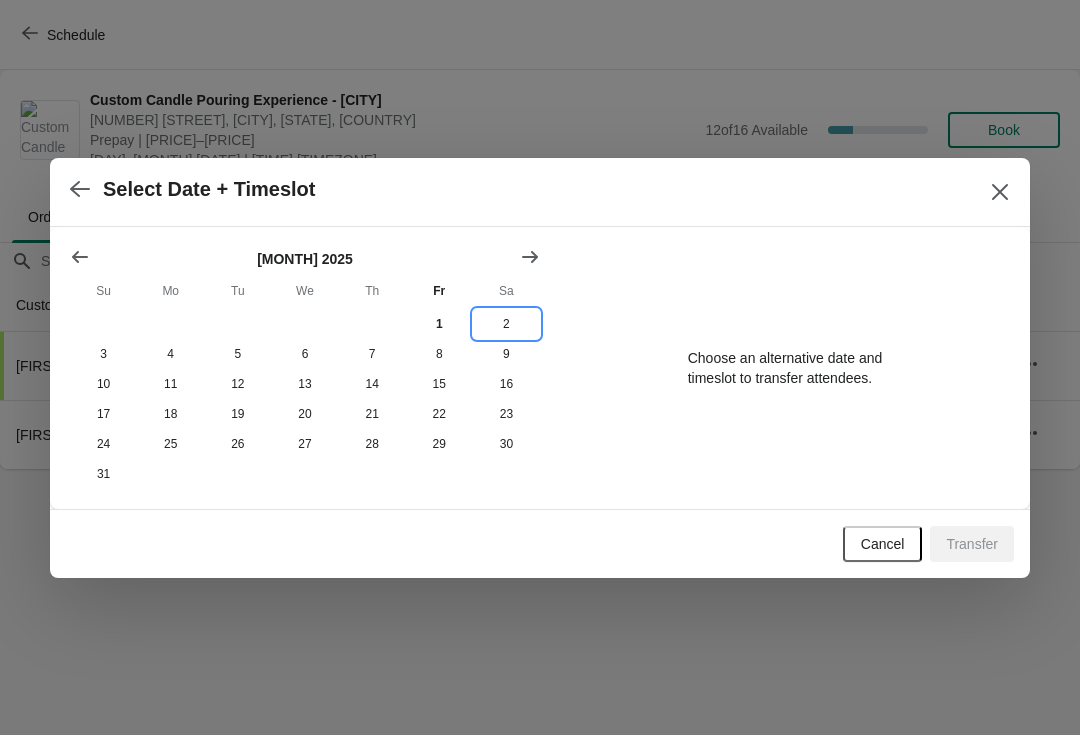 click on "2" at bounding box center (506, 324) 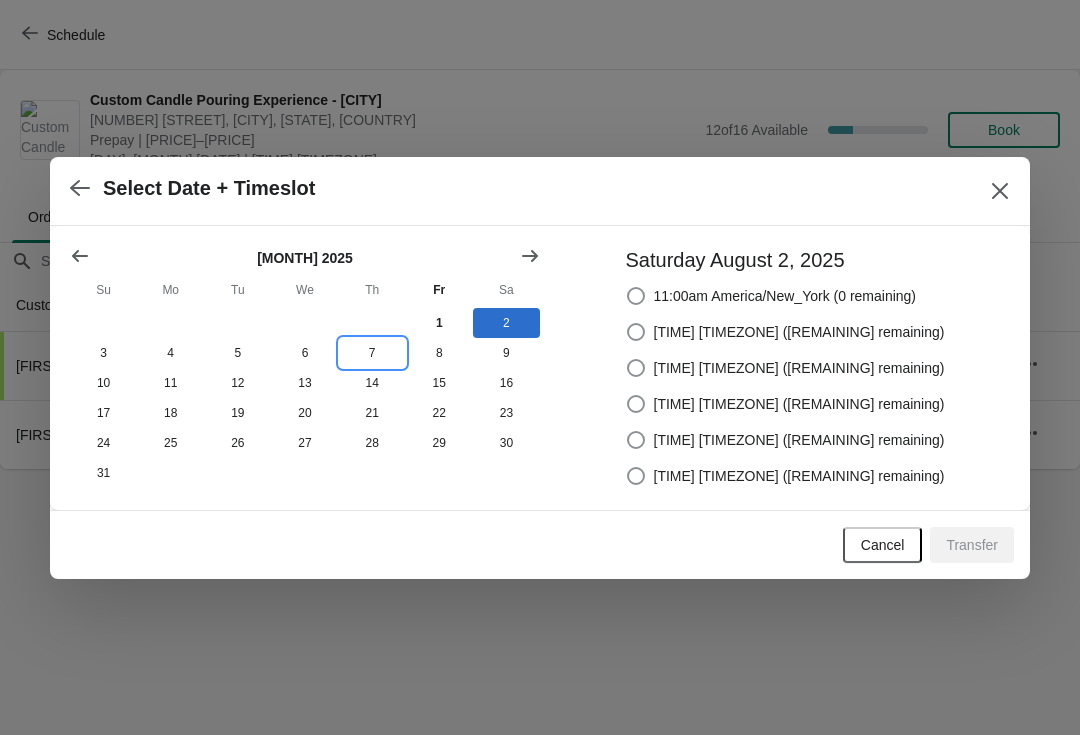 click on "7" at bounding box center (372, 353) 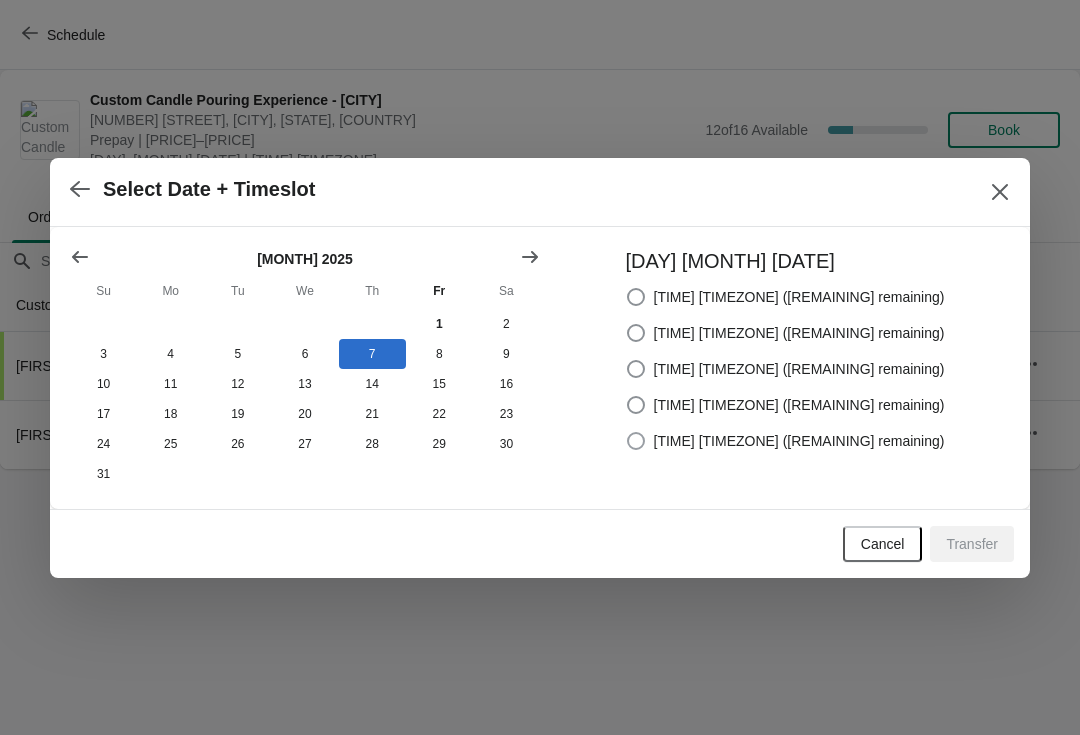 click at bounding box center (636, 441) 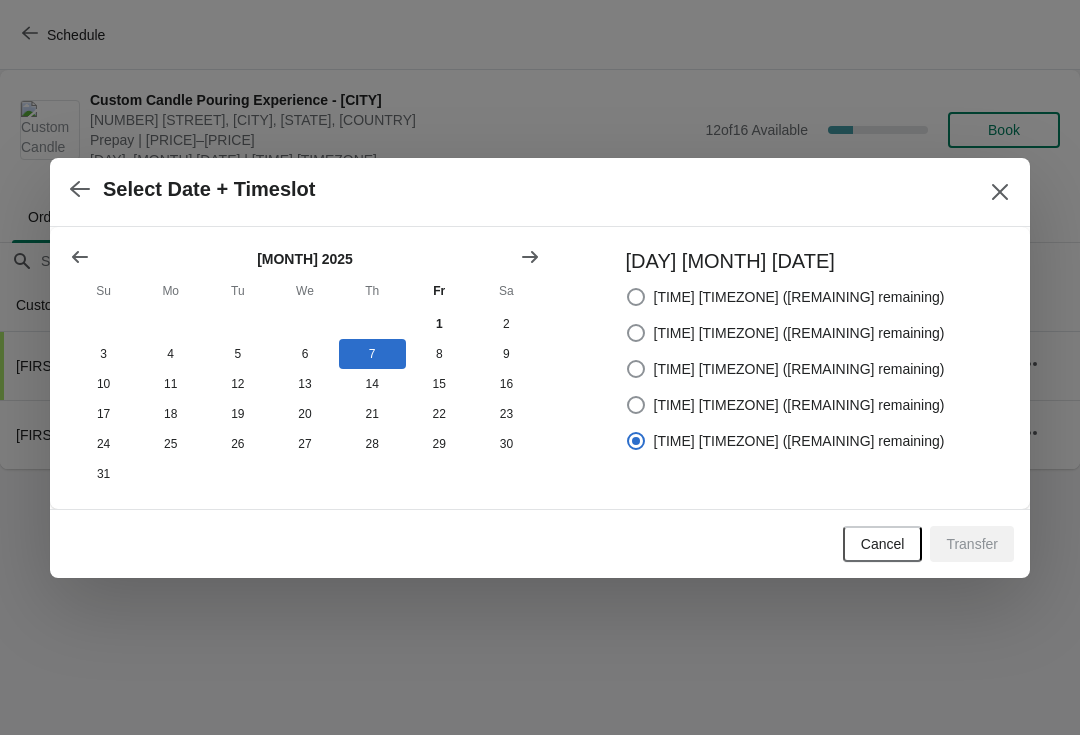 radio on "true" 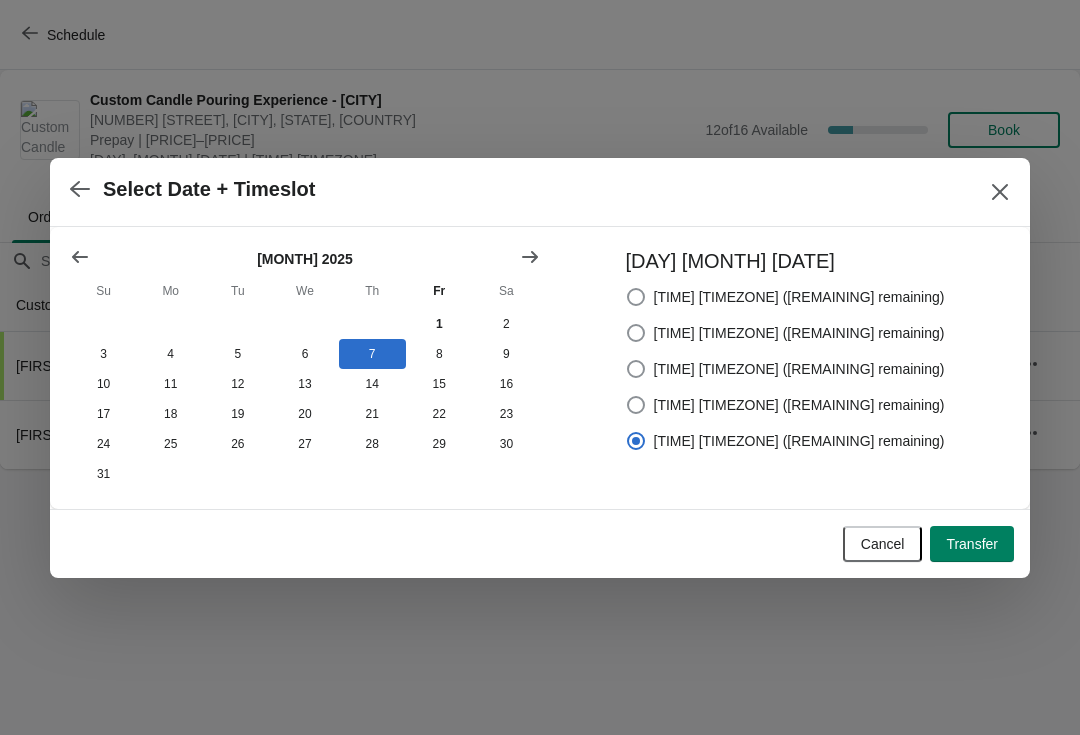 click on "Transfer" at bounding box center (972, 544) 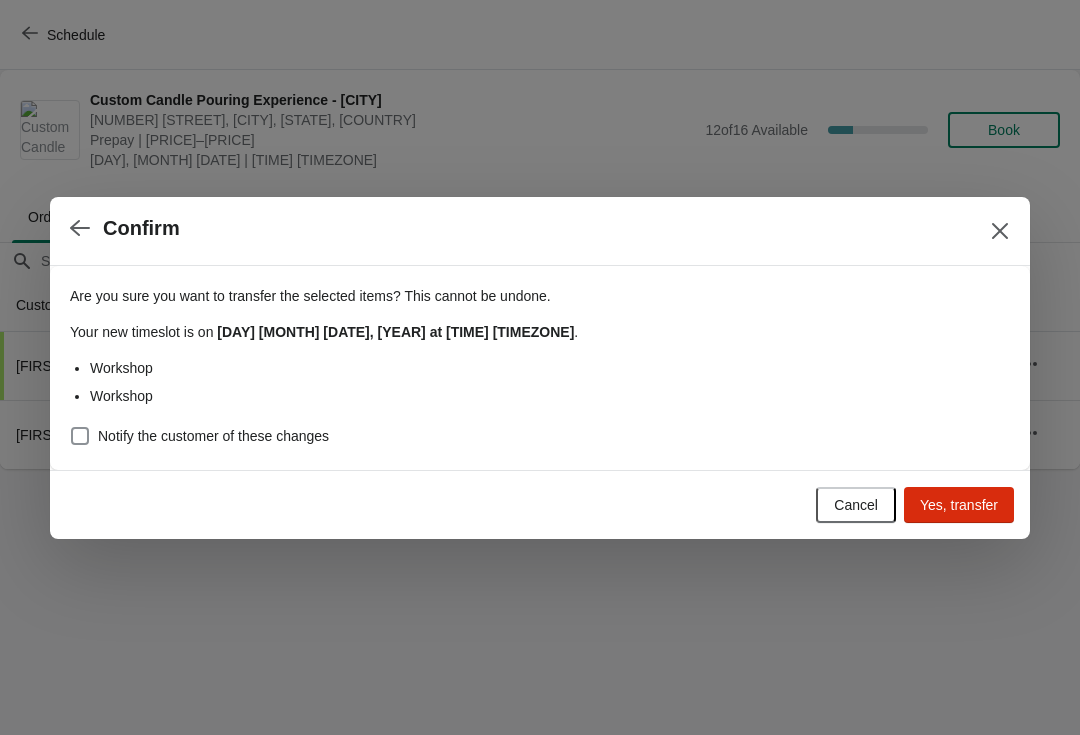 click on "Yes, transfer" at bounding box center [959, 505] 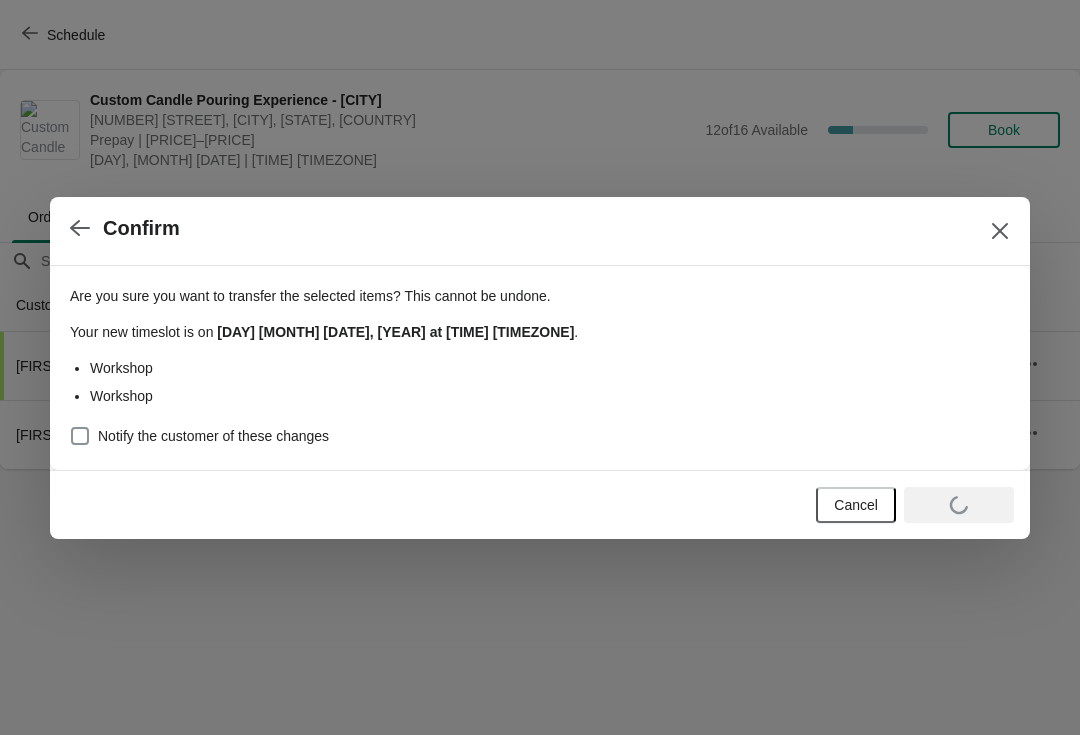 click on "Notify the customer of these changes" at bounding box center (213, 436) 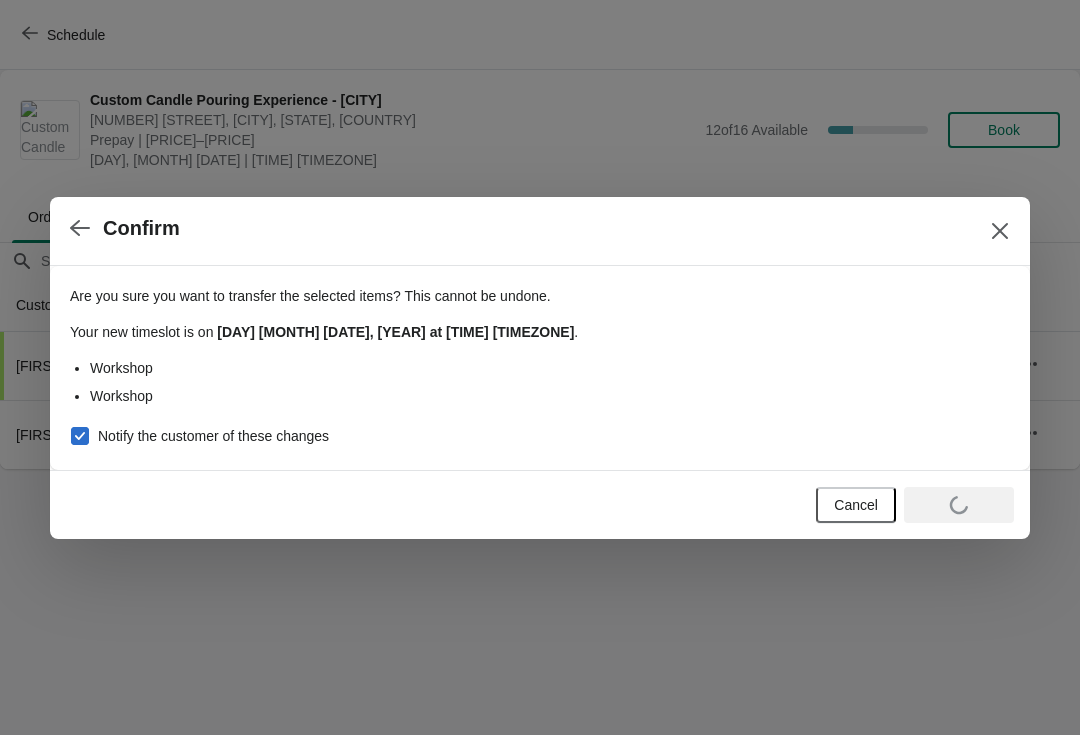 checkbox on "true" 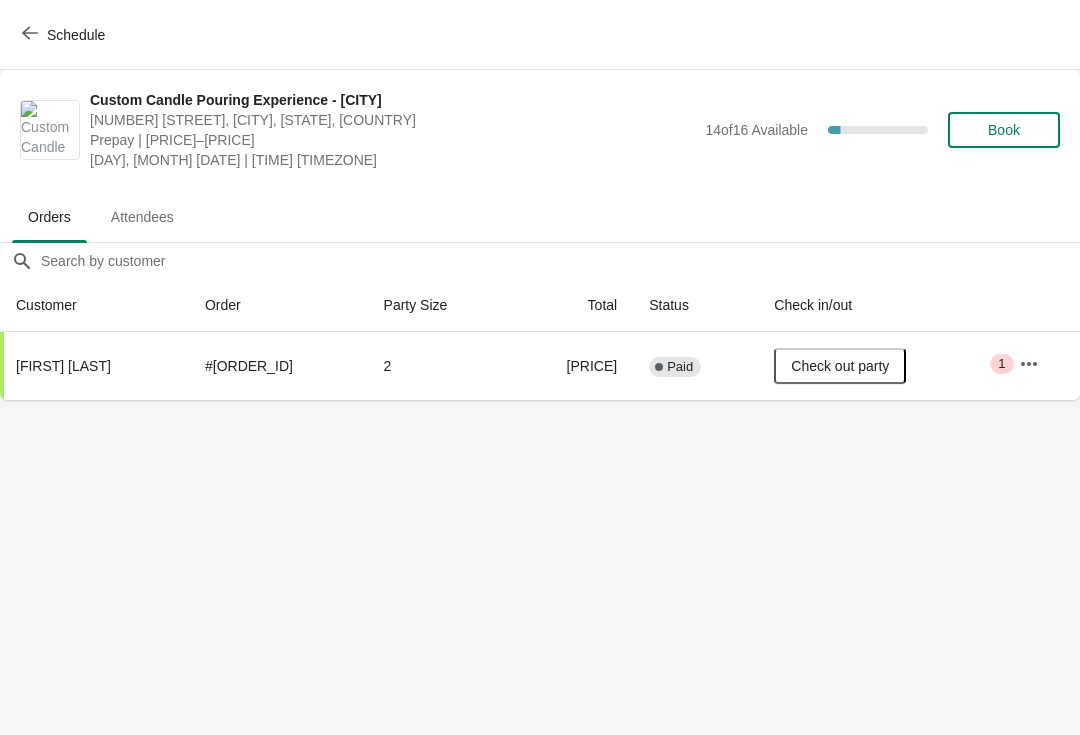 click on "Schedule" at bounding box center [65, 35] 